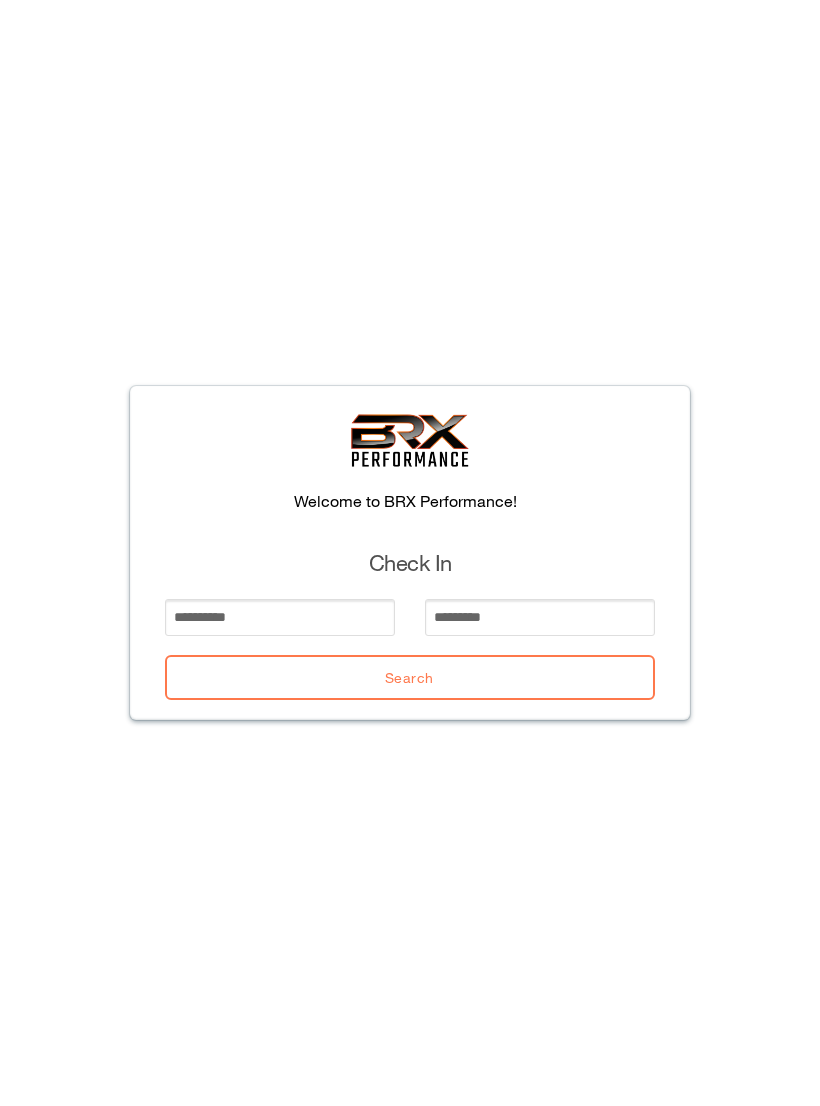 scroll, scrollTop: 0, scrollLeft: 0, axis: both 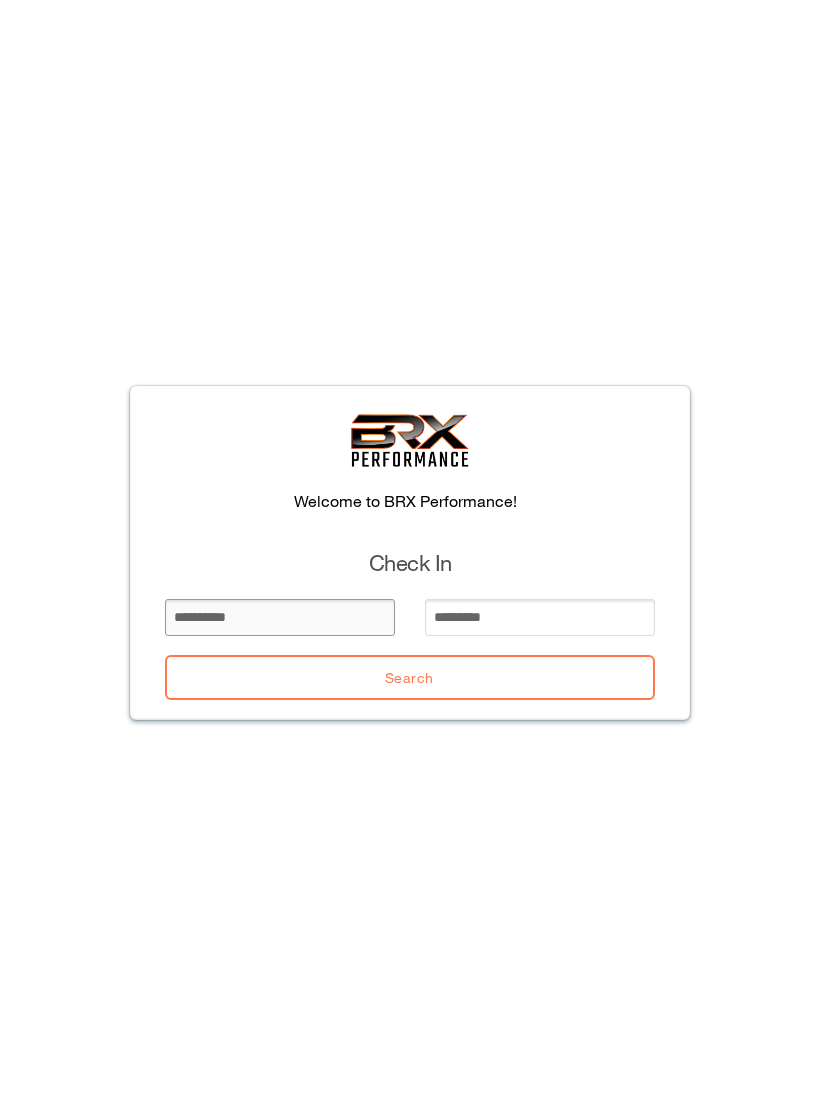 click at bounding box center (280, 617) 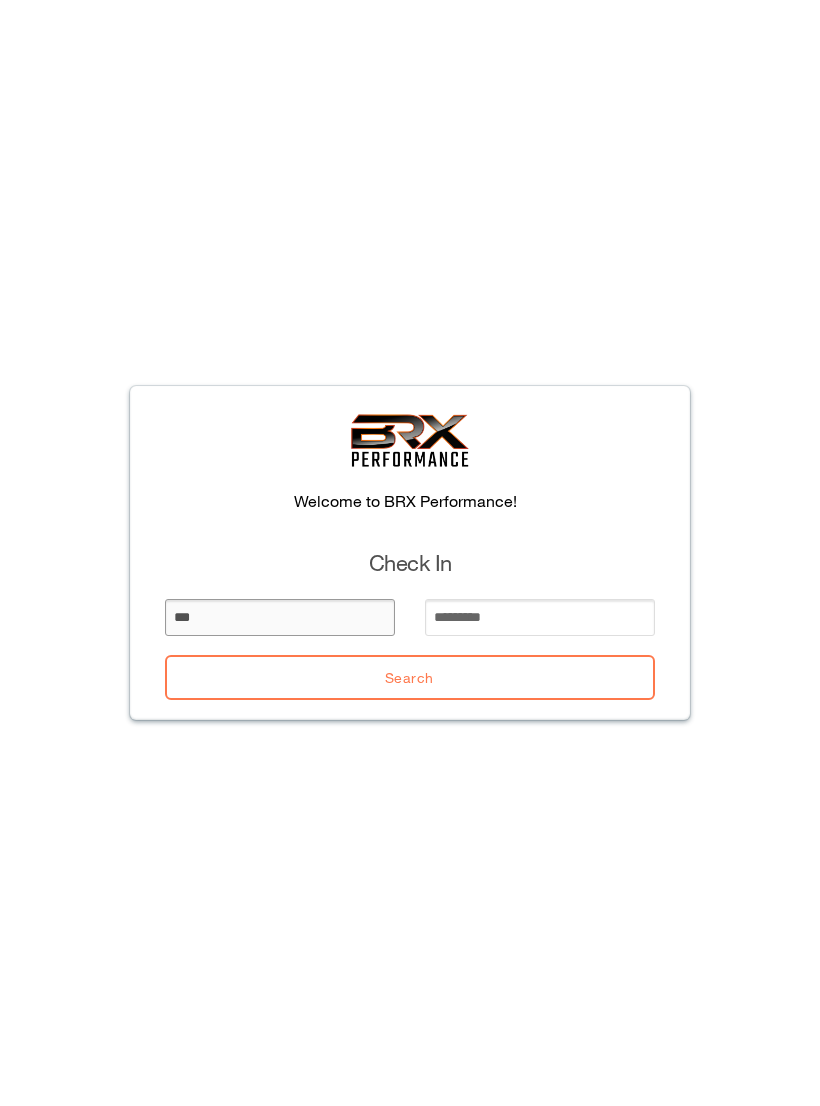 type on "***" 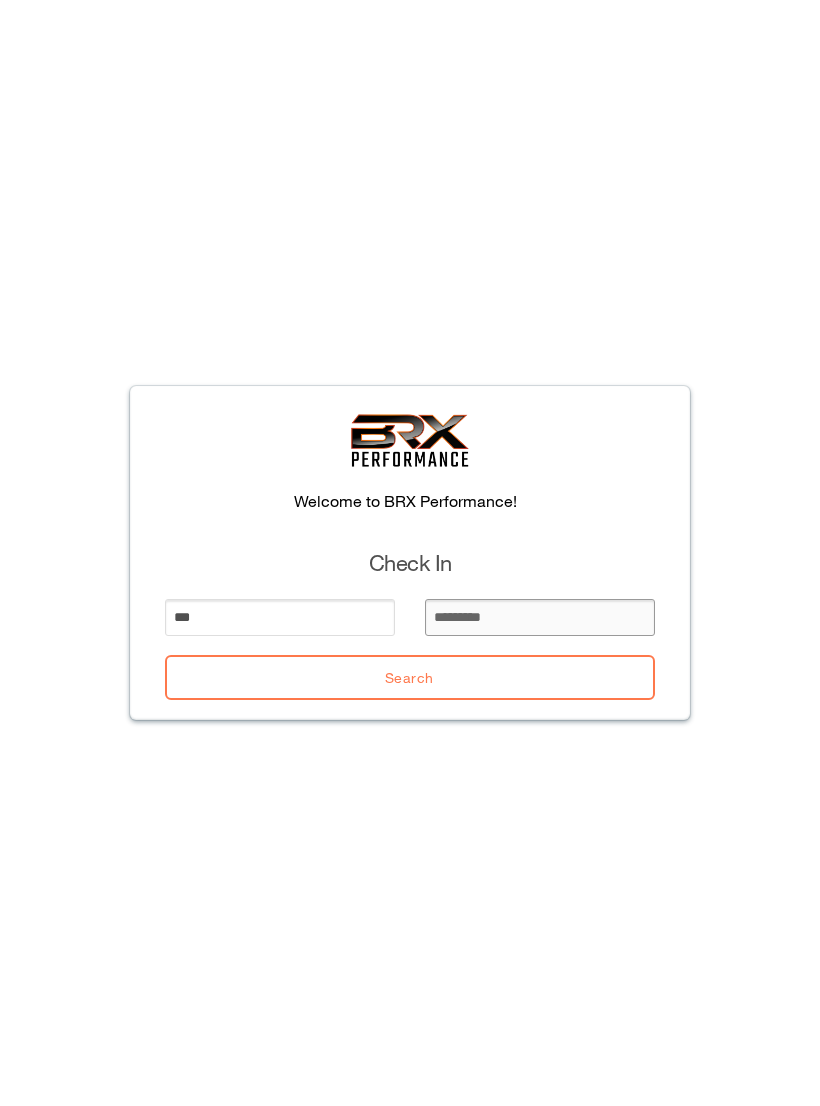 click at bounding box center [540, 617] 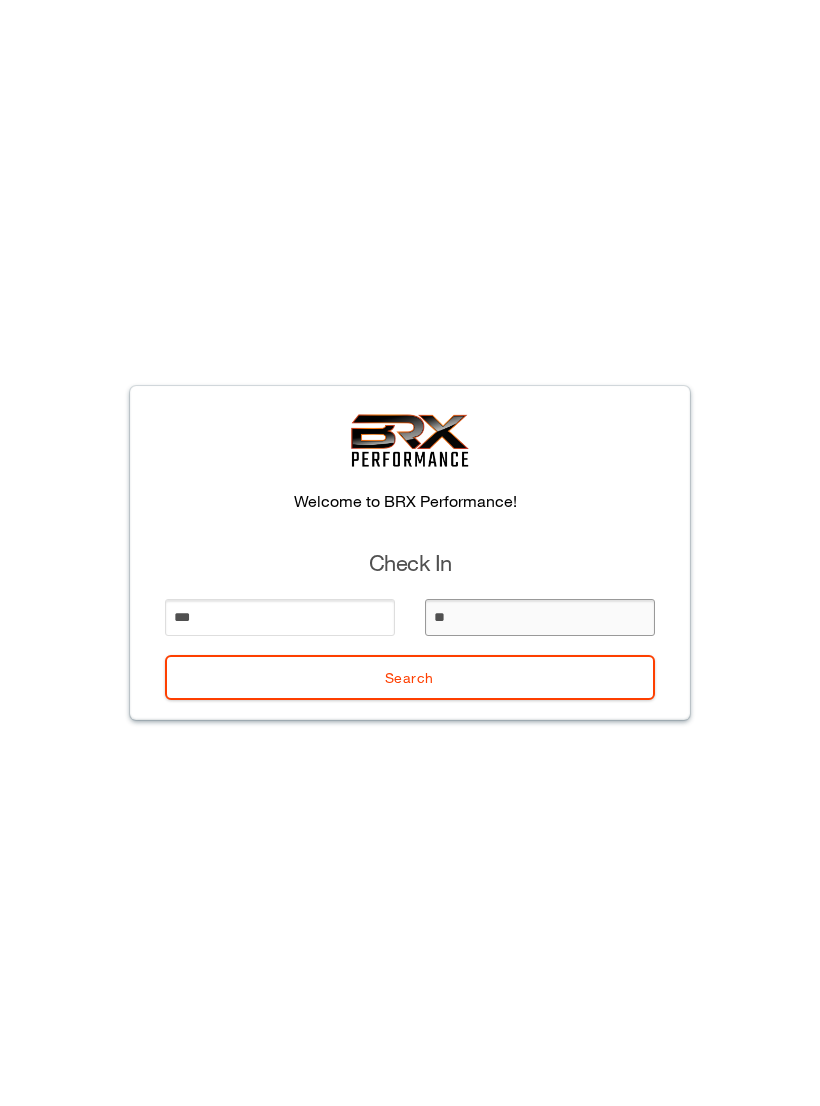type on "***" 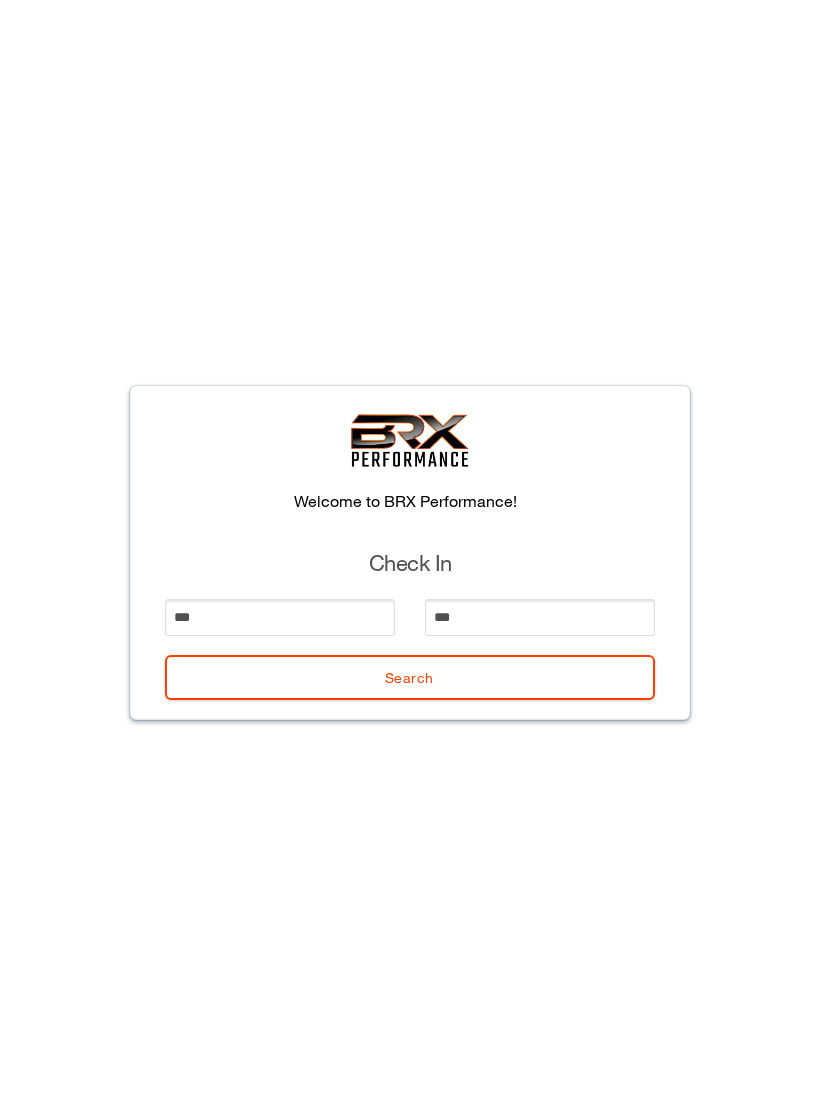 click on "Search" at bounding box center (410, 677) 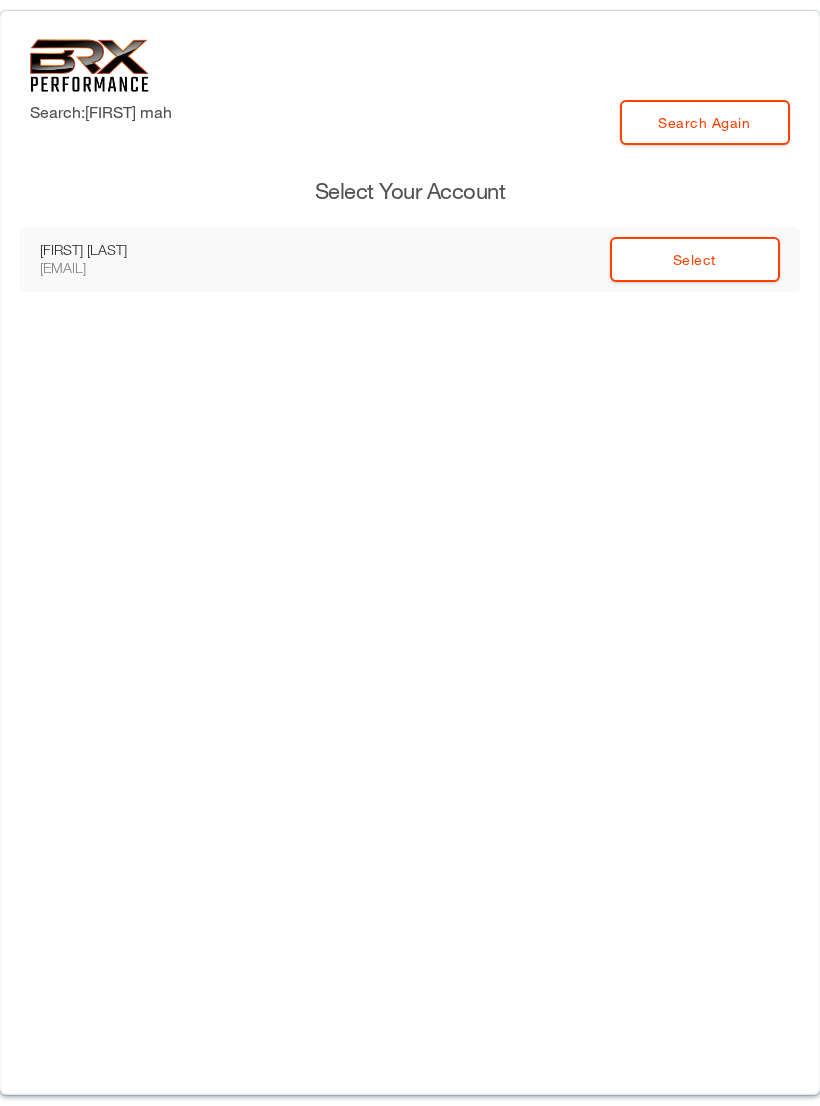 click on "Select" at bounding box center [695, 259] 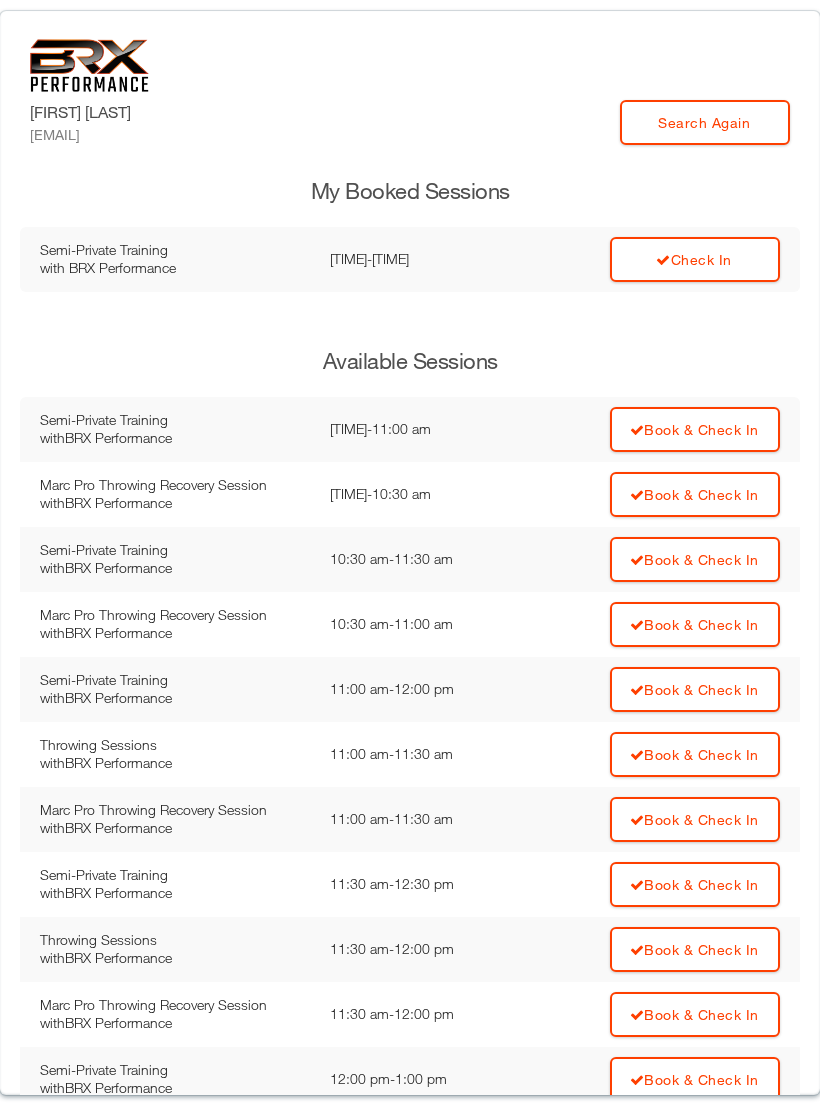 click on "[LAST]
[EMAIL]
Search Again
My Booked Sessions
Semi-Private Training with BRX Performance
Time:   [TIME]  -  [TIME]
[TIME]  -  [TIME]
Check In
Available Sessions
Semi-Private Training
with  BRX Performance
Time:   [TIME]  -  [TIME]
[TIME]  -  [TIME]
Book & Check In
with" at bounding box center [410, 553] 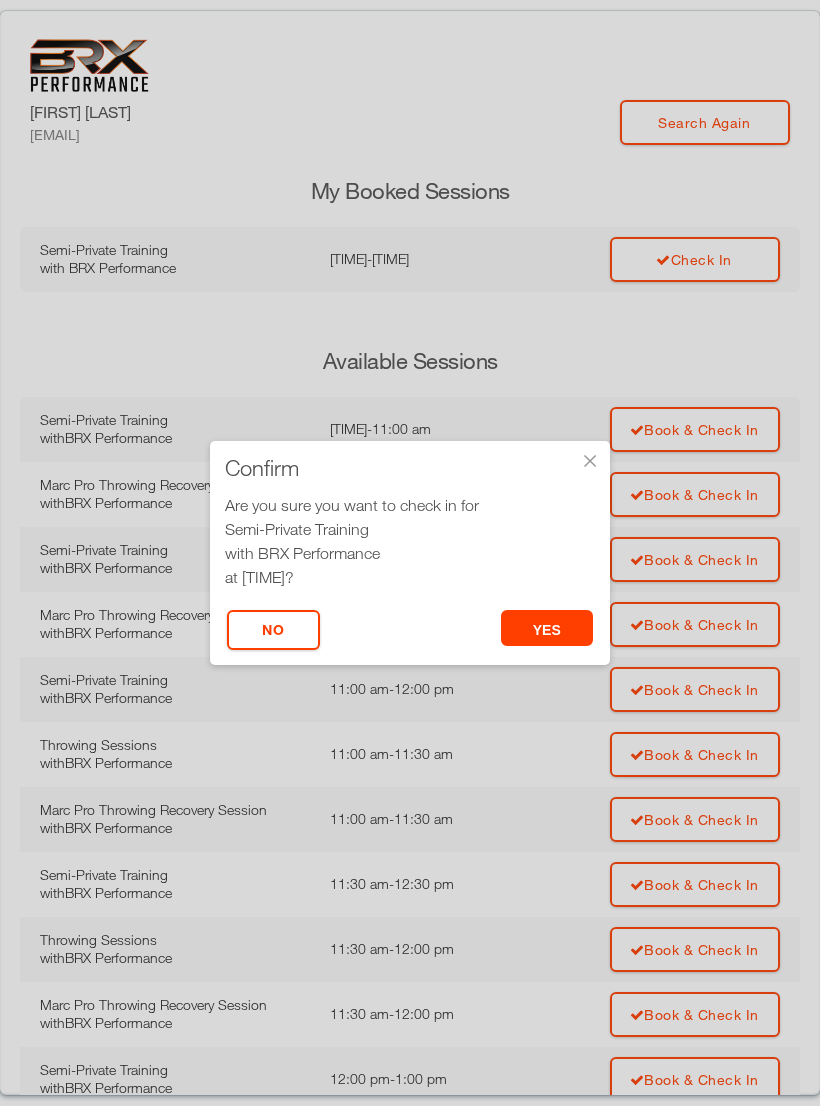 click on "yes" at bounding box center [547, 628] 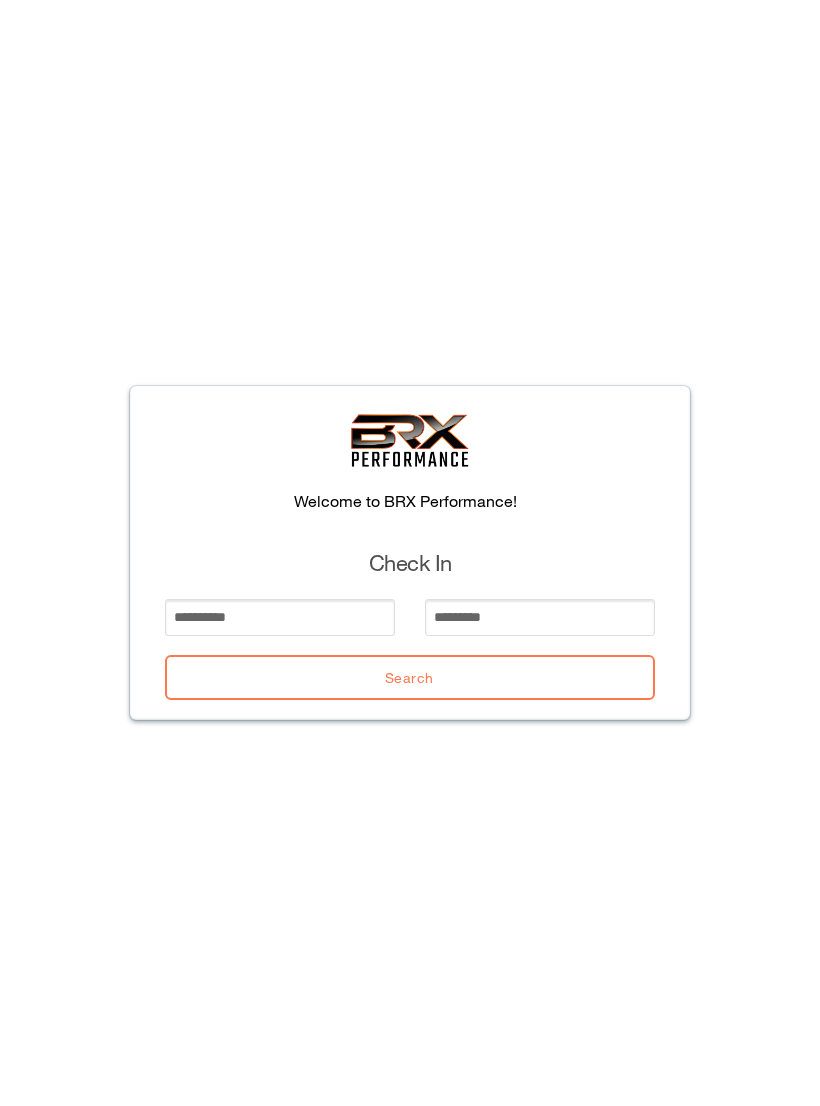 scroll, scrollTop: 0, scrollLeft: 0, axis: both 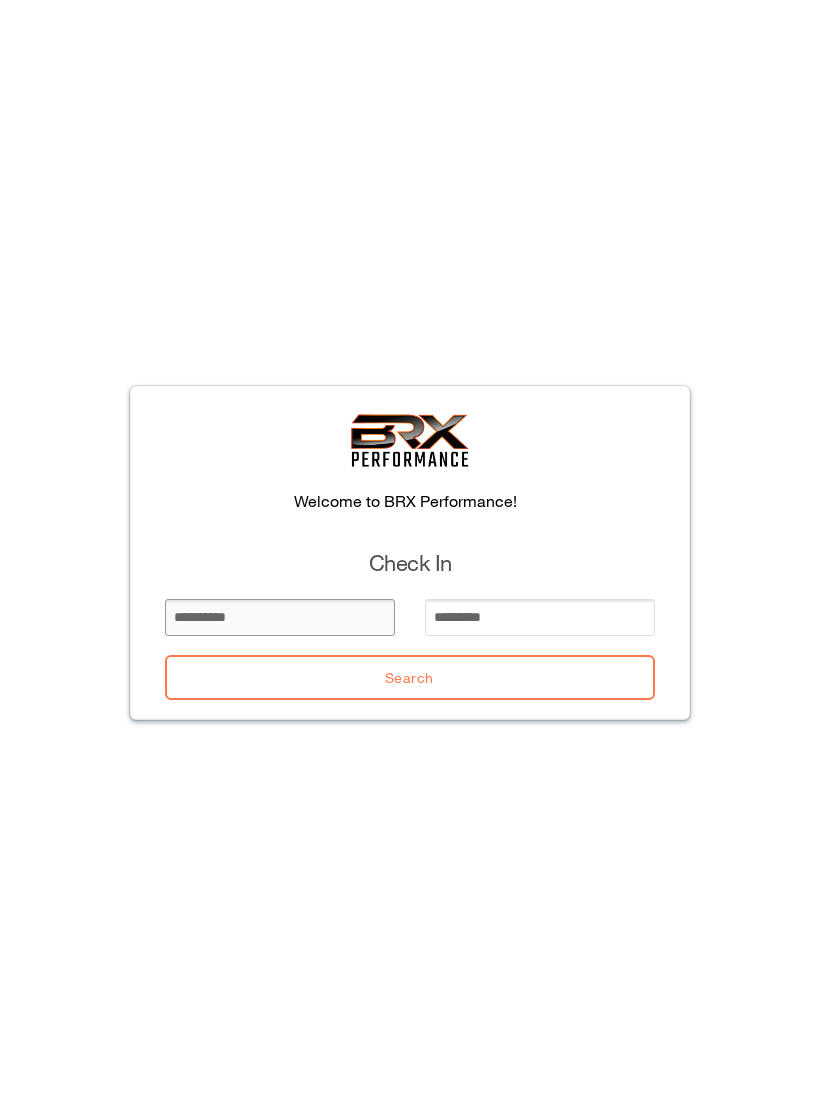 click at bounding box center (280, 617) 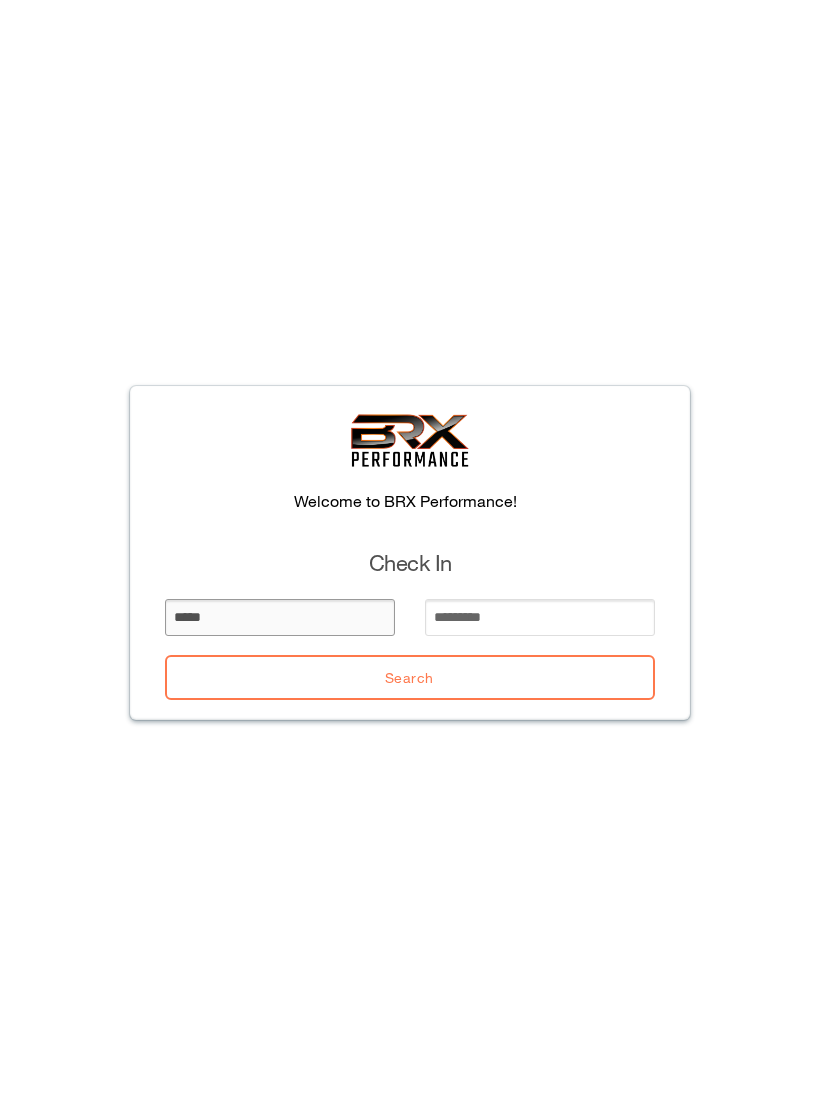 type on "*****" 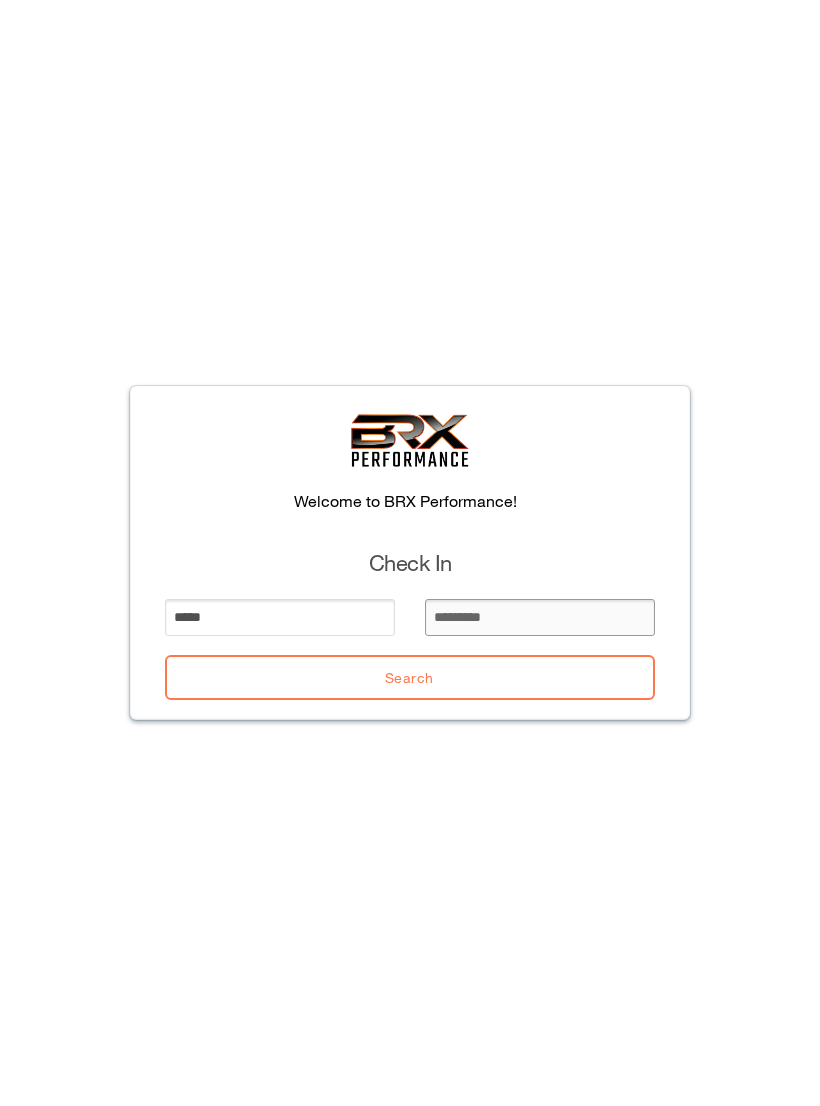 click at bounding box center [540, 617] 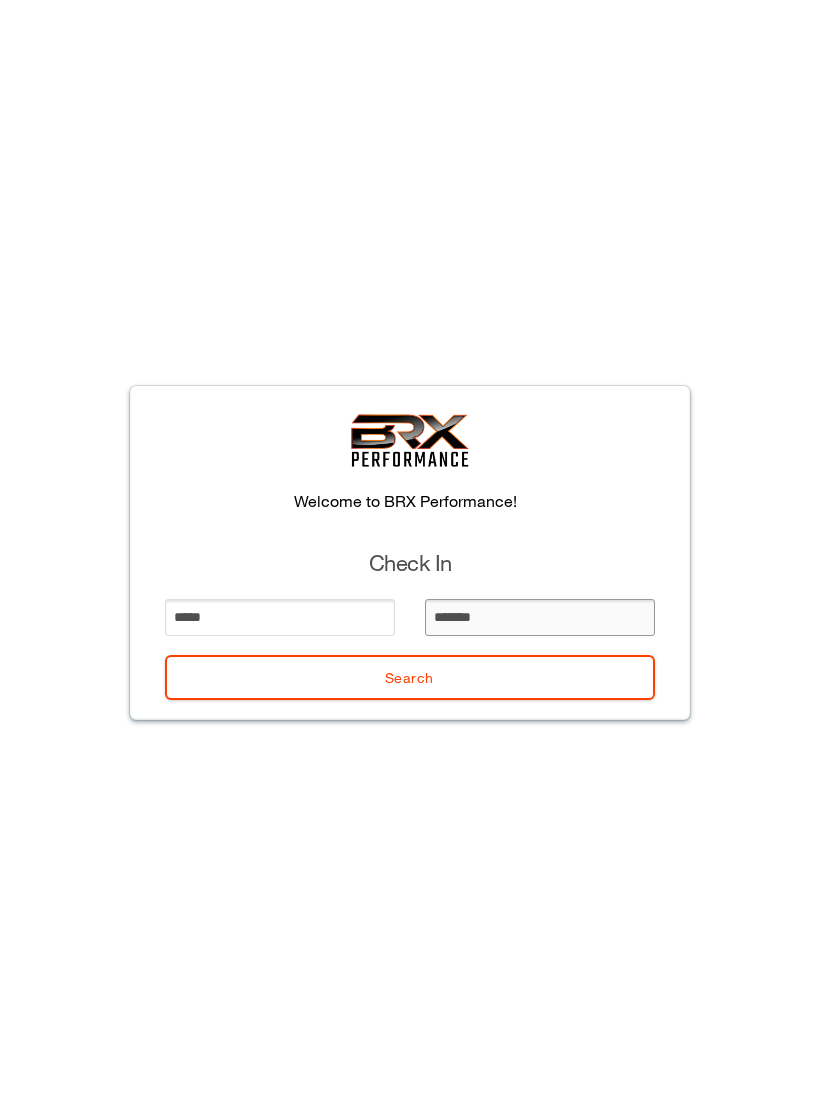 type on "********" 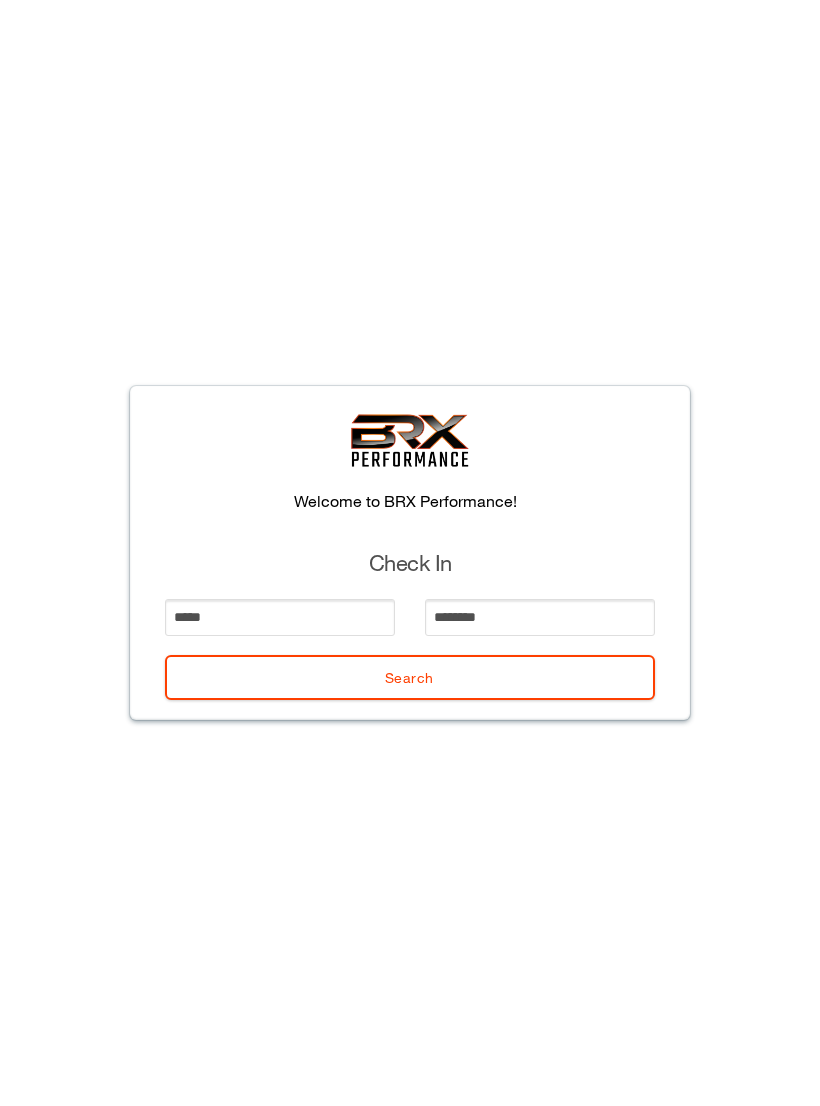click on "Search" at bounding box center (410, 677) 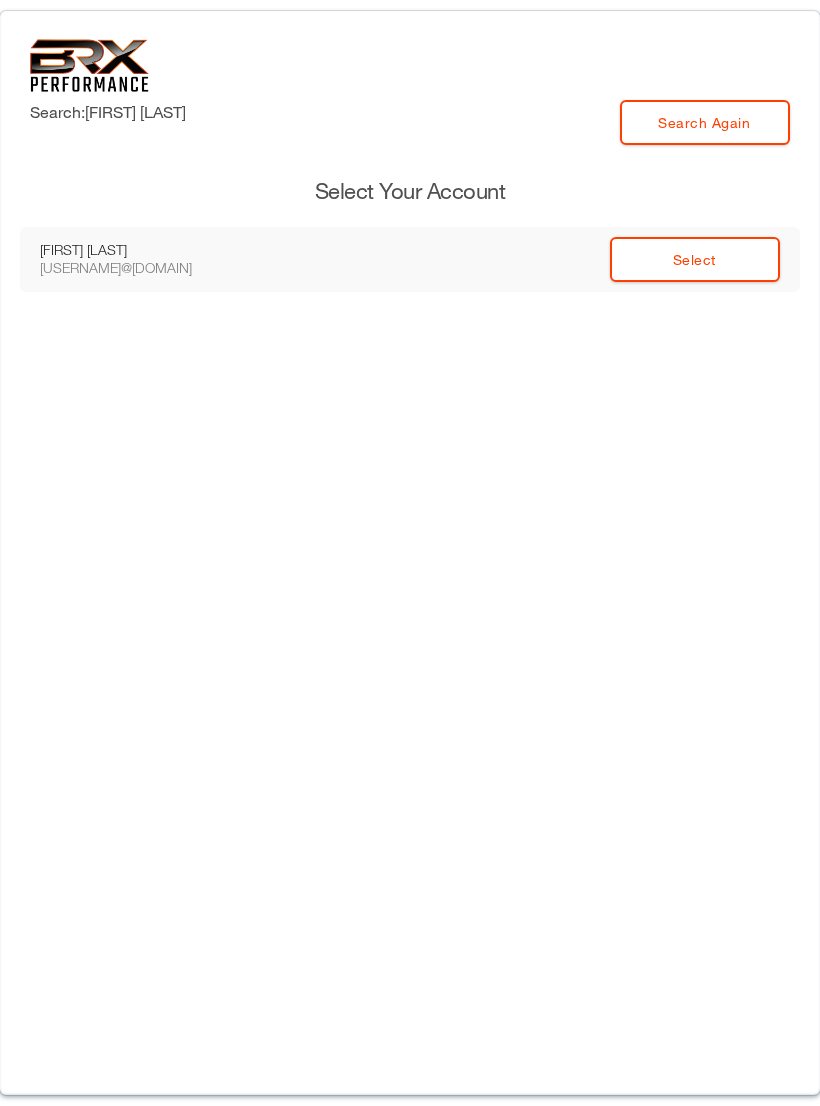click on "Select" at bounding box center [695, 259] 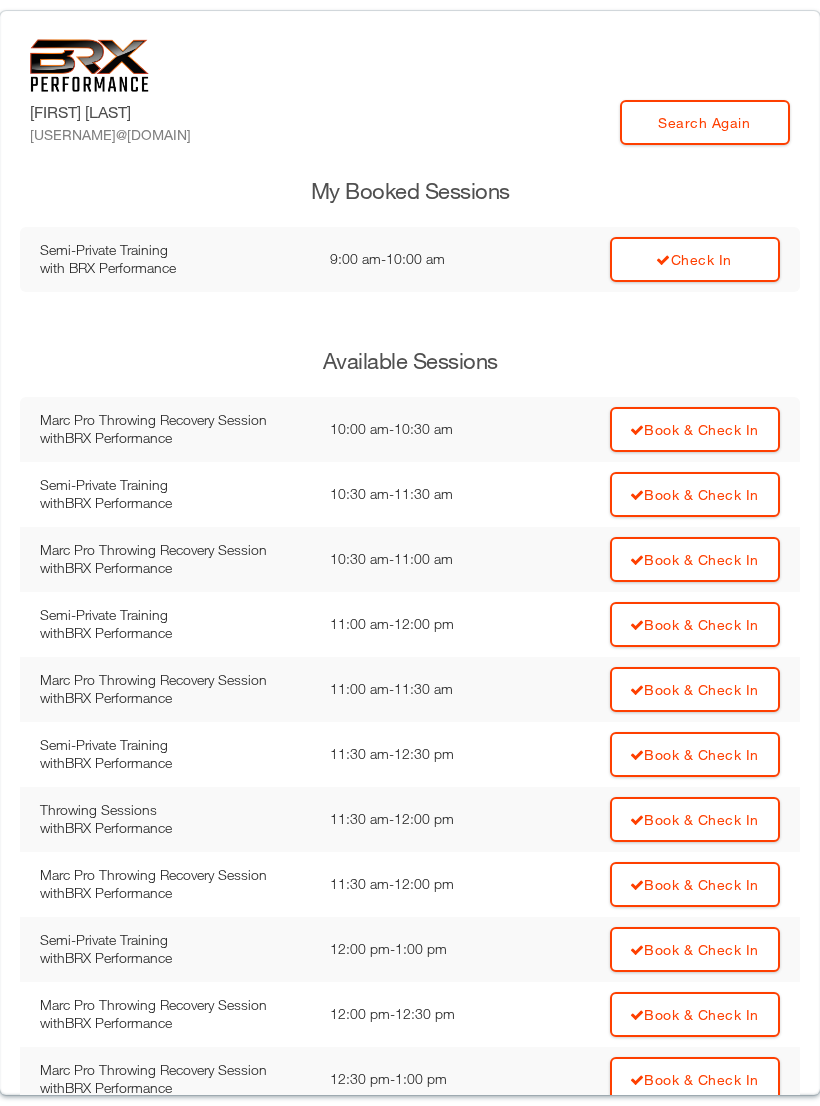 click on "Check In" at bounding box center [695, 259] 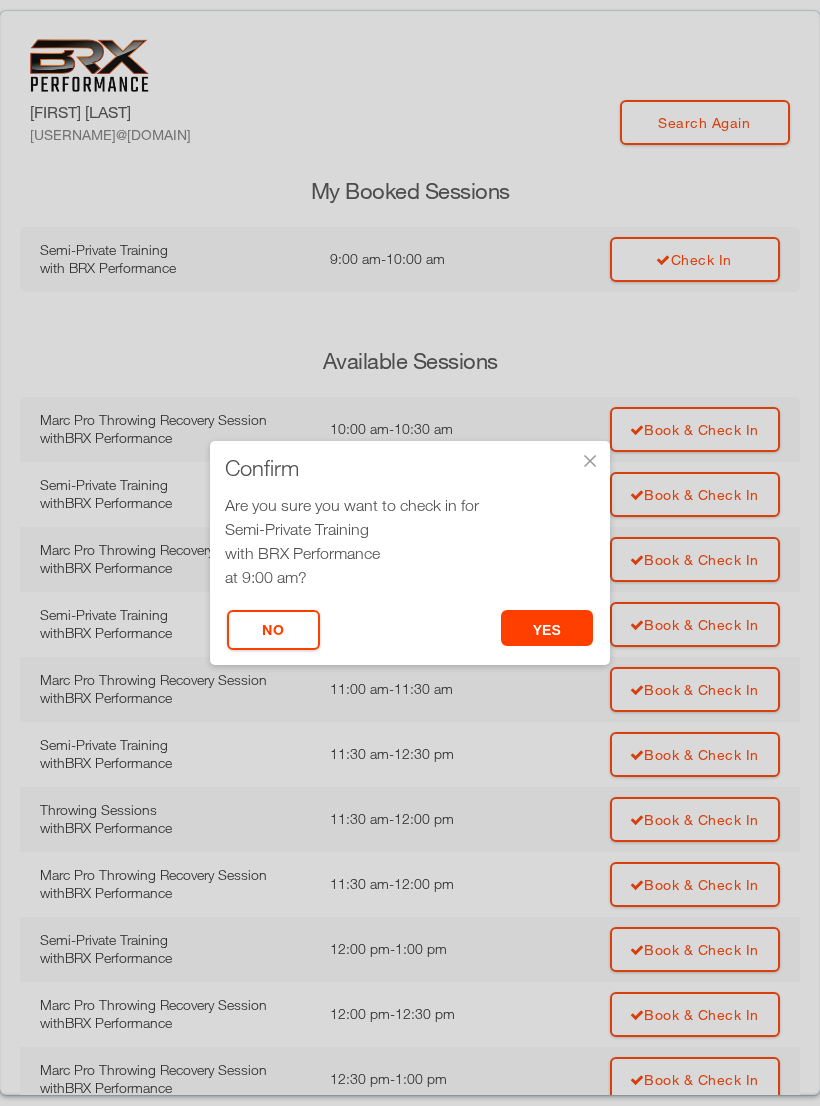 click on "yes" at bounding box center (547, 628) 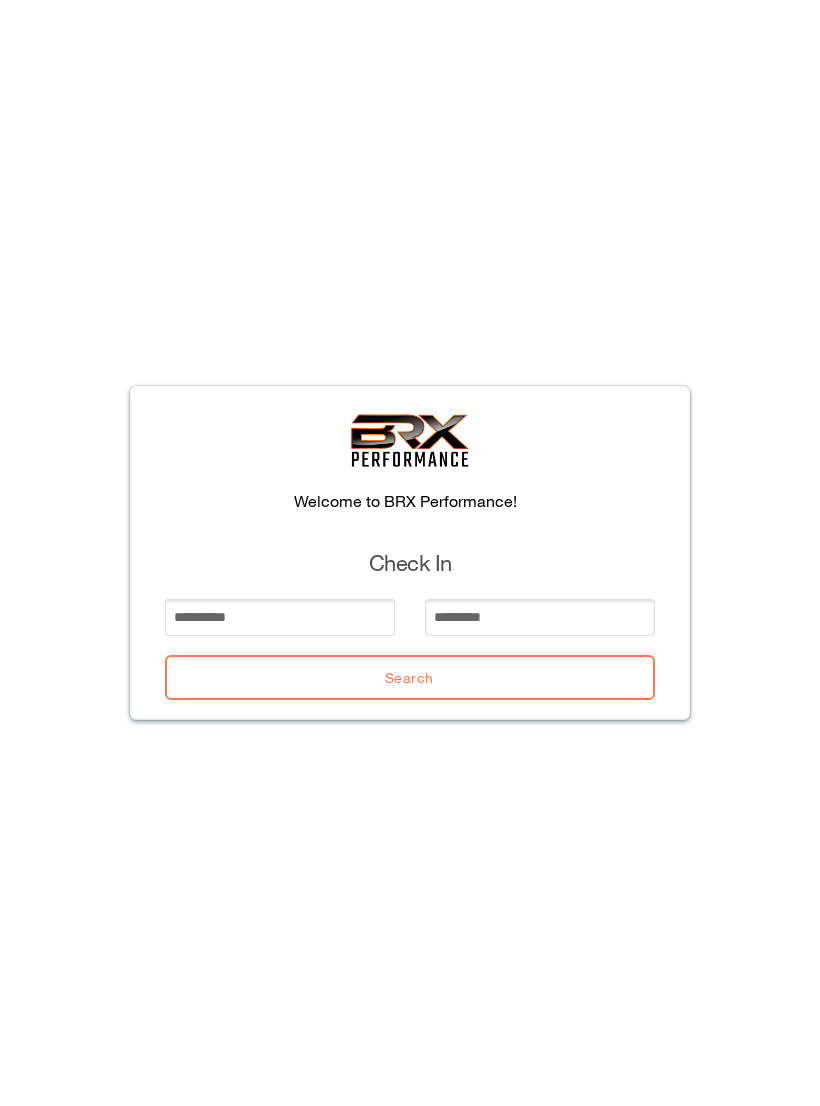 scroll, scrollTop: 0, scrollLeft: 0, axis: both 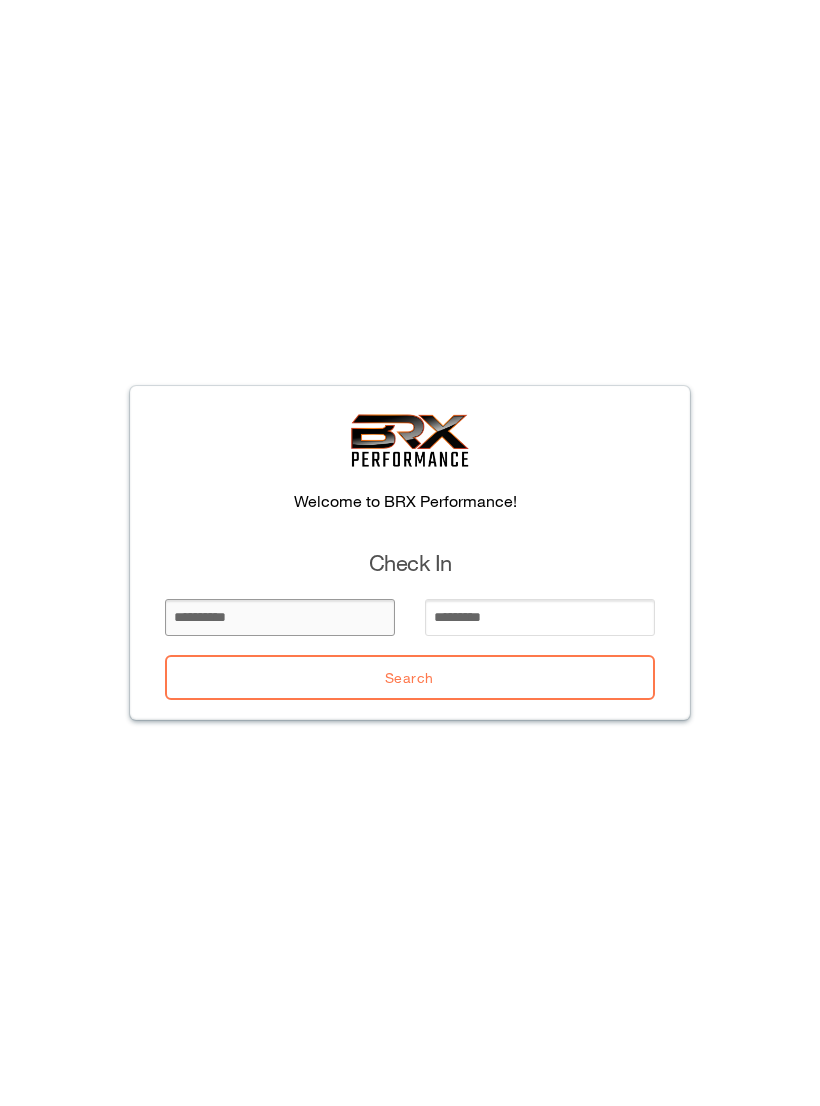 click at bounding box center [280, 617] 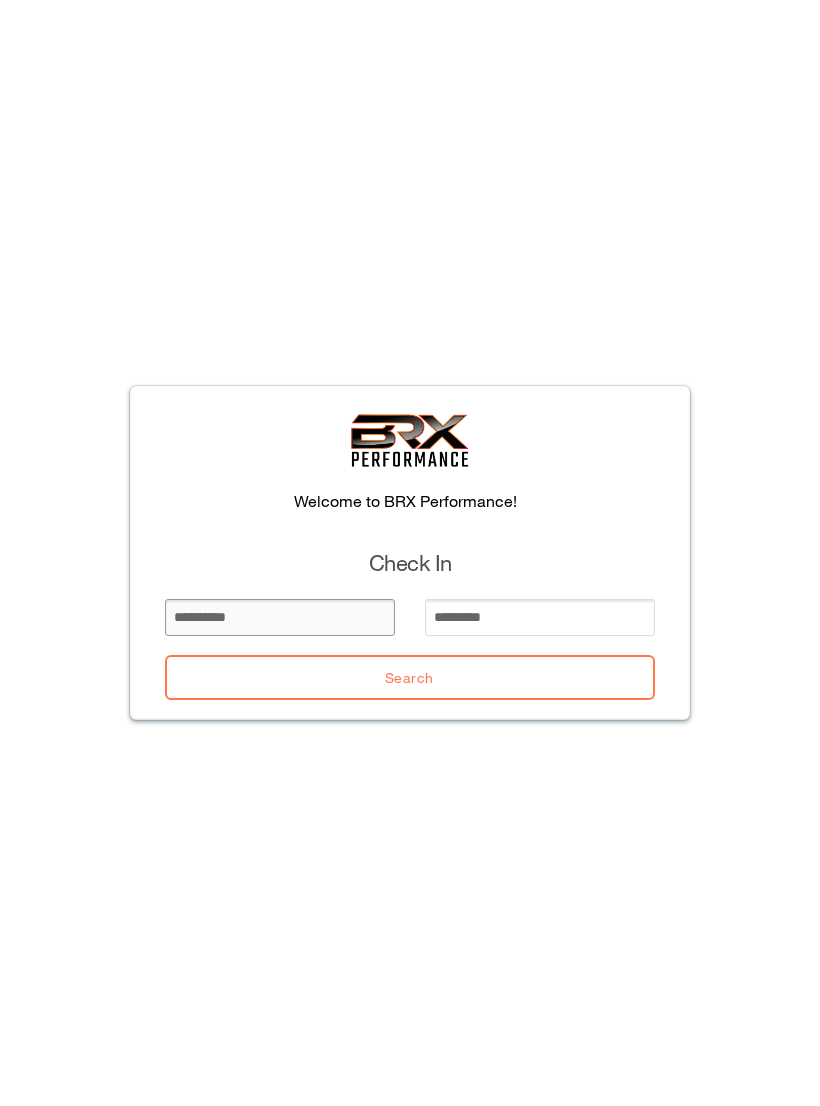 type on "*" 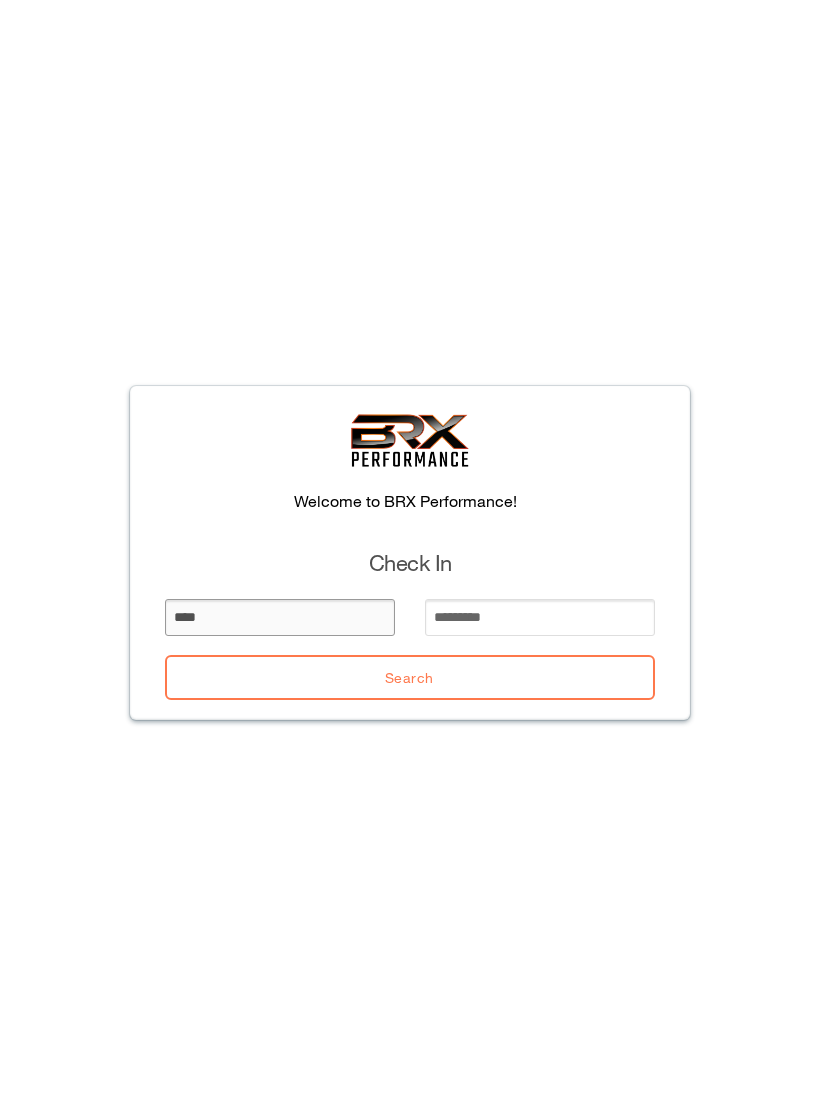 type on "****" 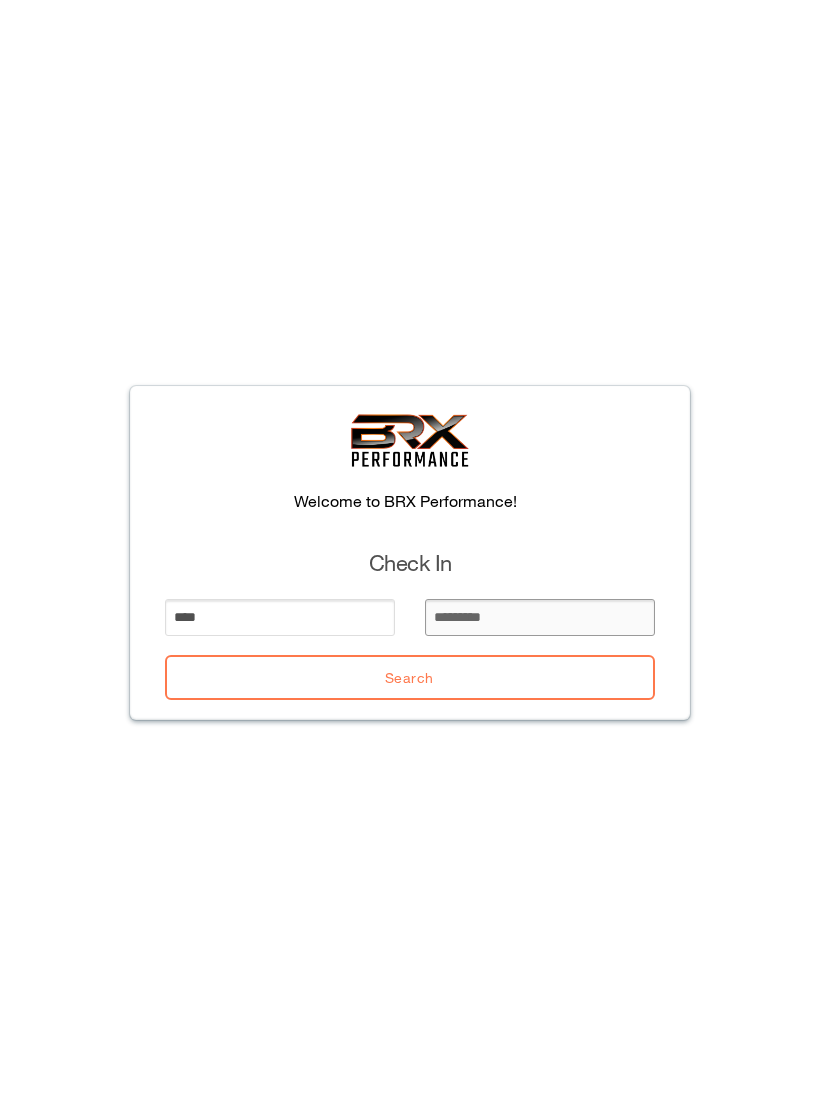 click at bounding box center (540, 617) 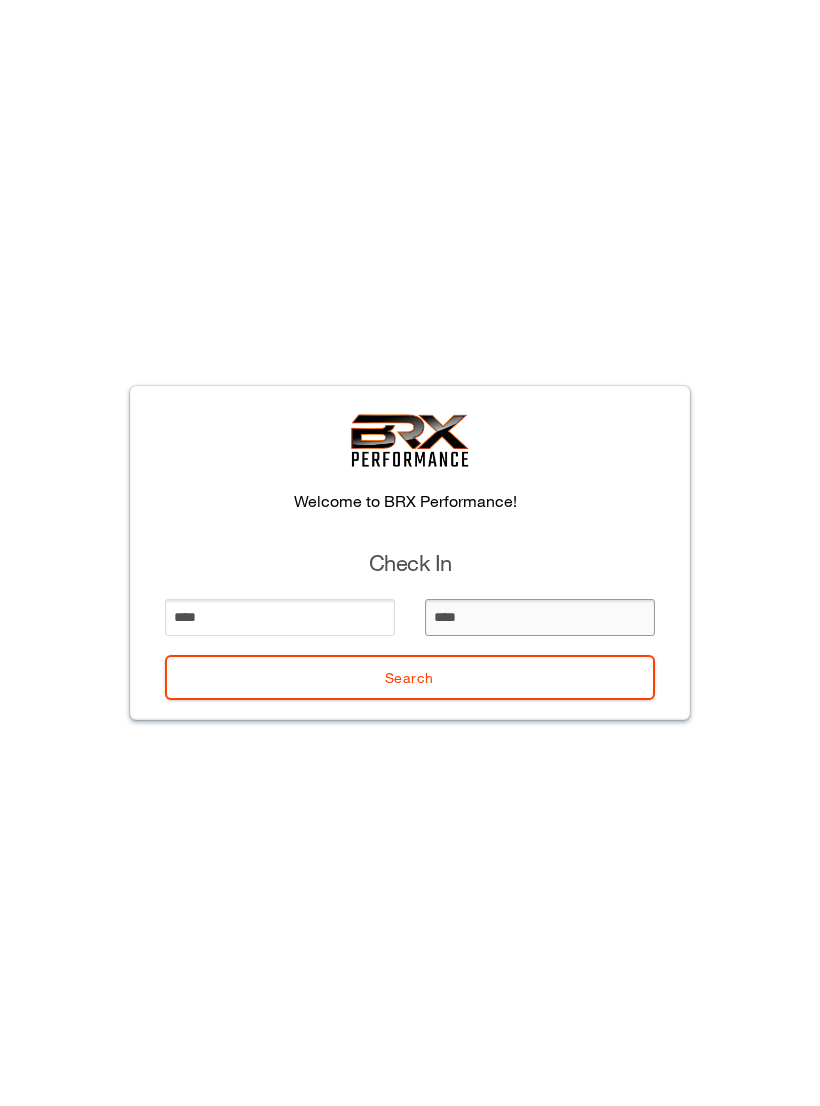 type on "*****" 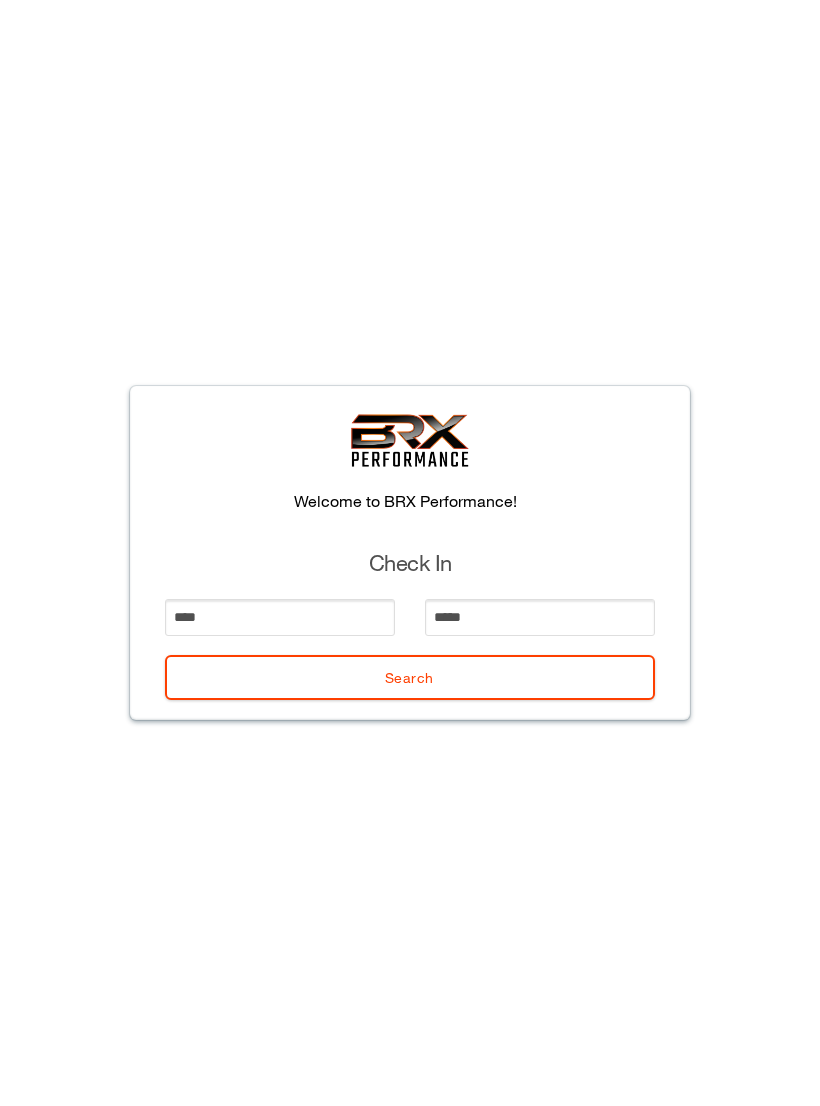 click on "Search" at bounding box center (410, 677) 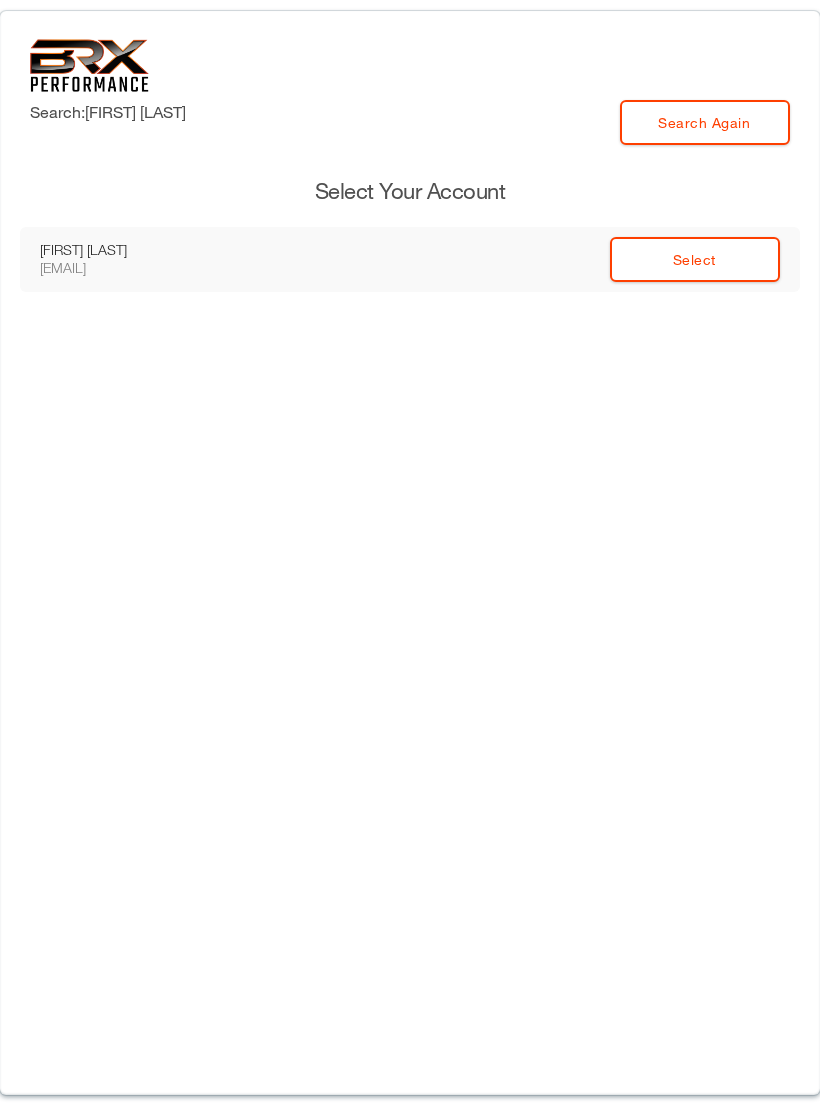 click on "Select" at bounding box center (695, 259) 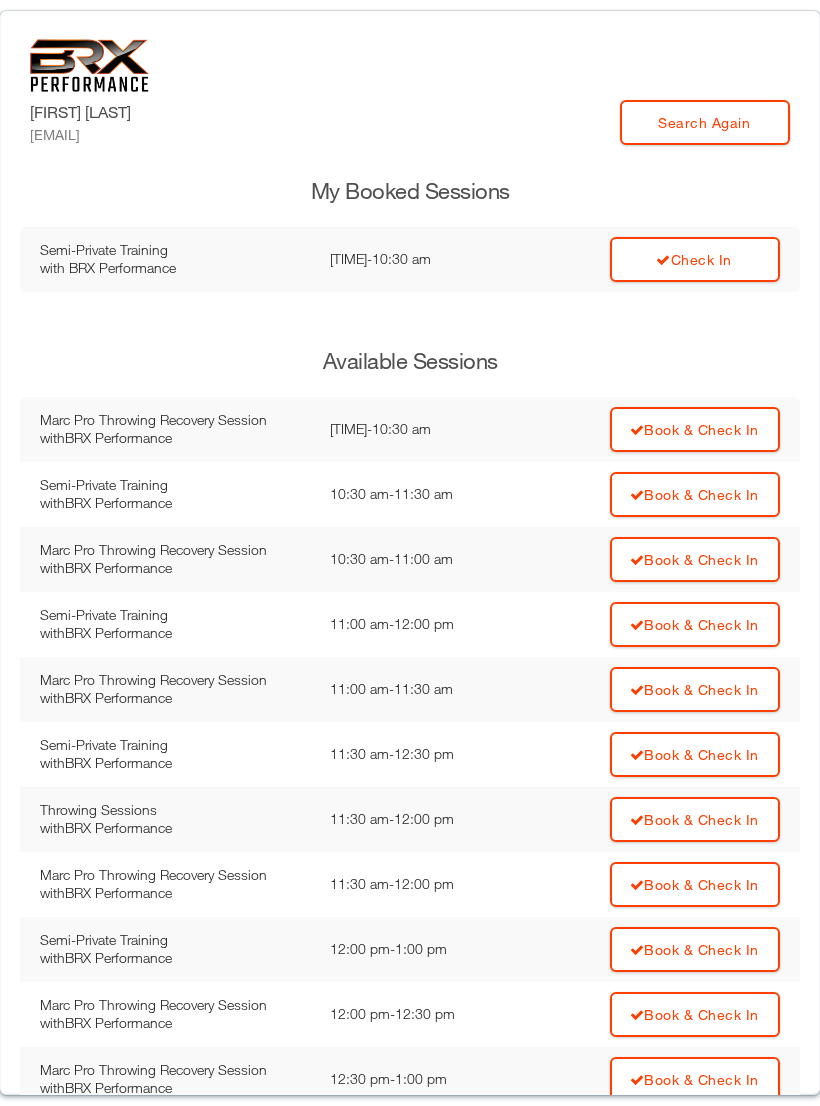 click on "Check In" at bounding box center (695, 259) 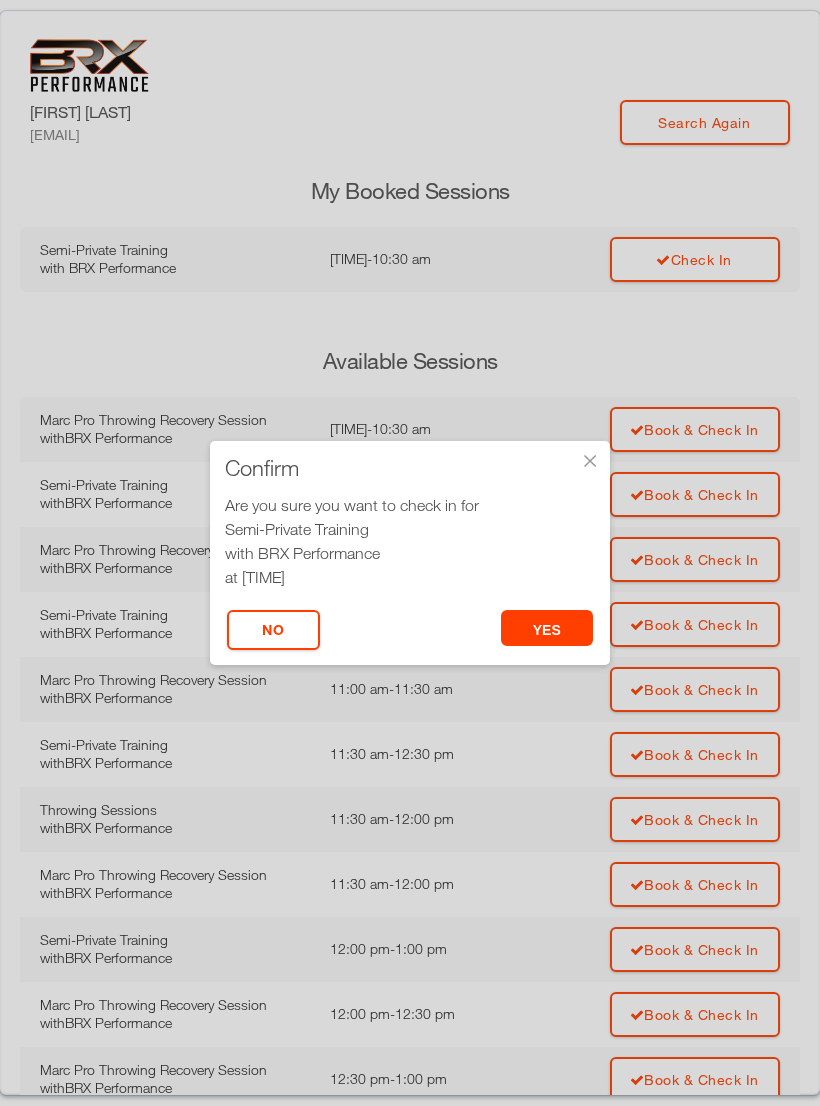 click on "yes" at bounding box center (547, 628) 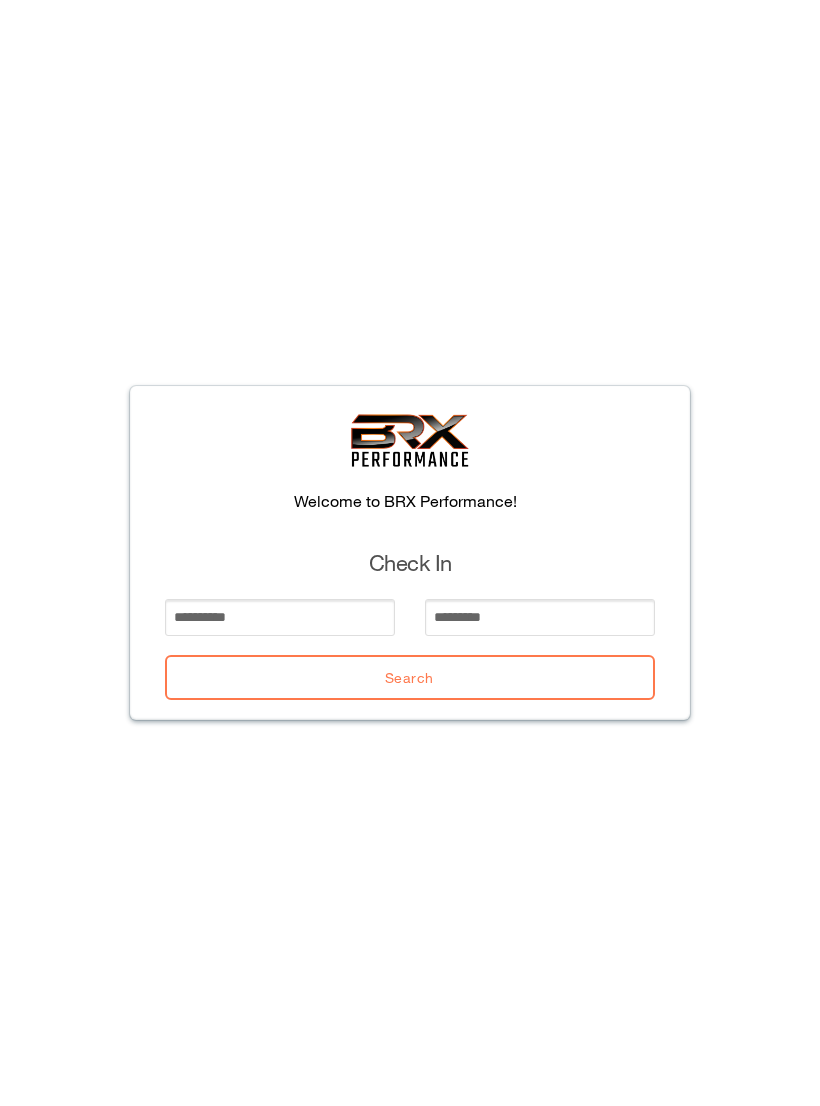 scroll, scrollTop: 0, scrollLeft: 0, axis: both 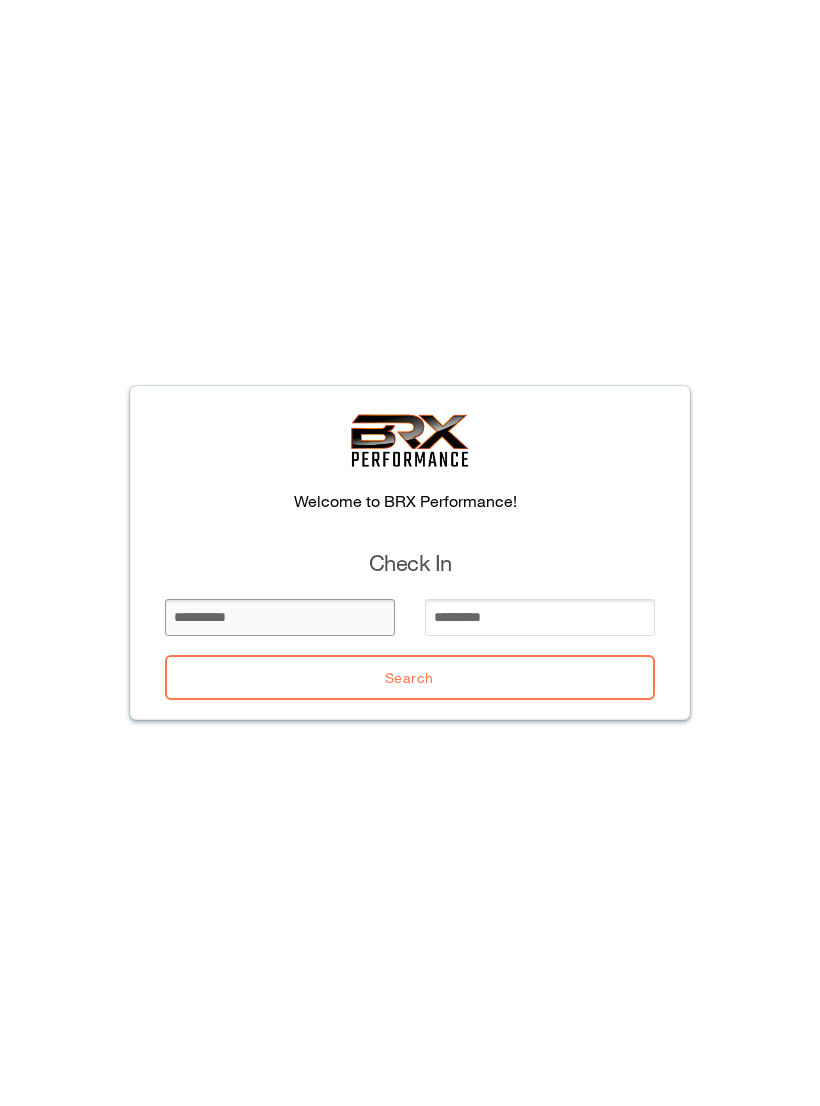 click at bounding box center (280, 617) 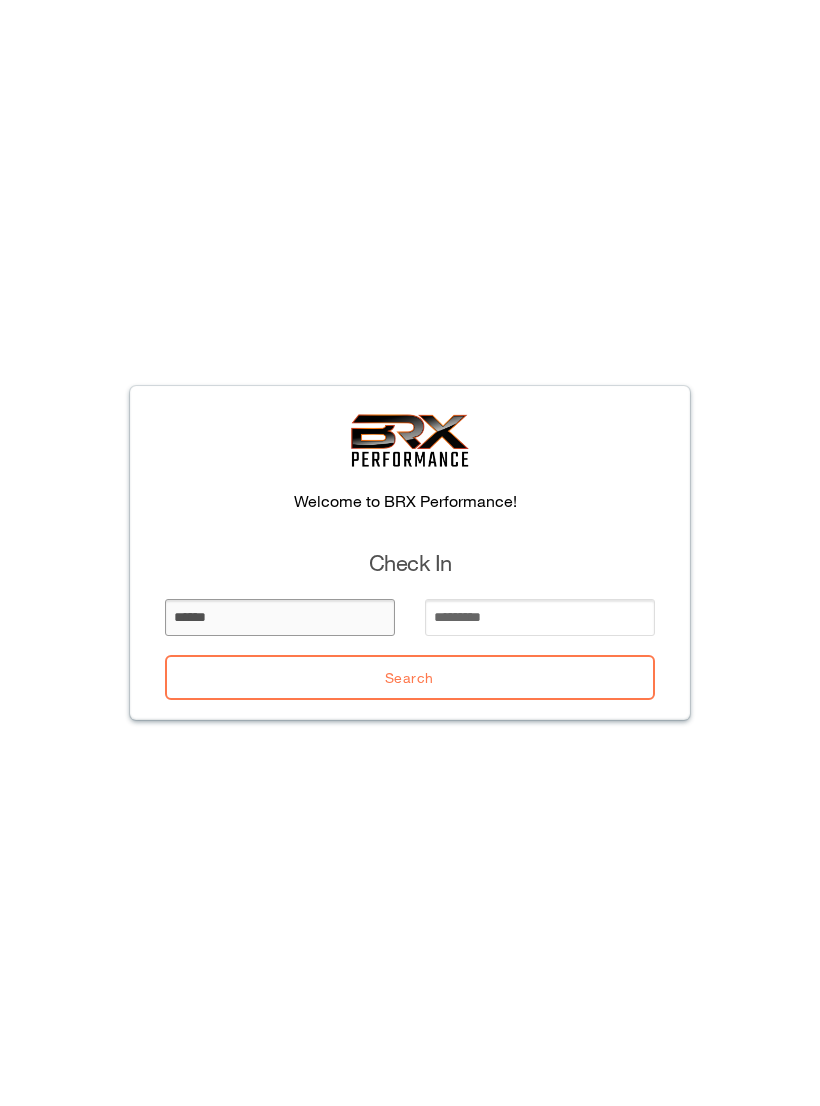 type on "******" 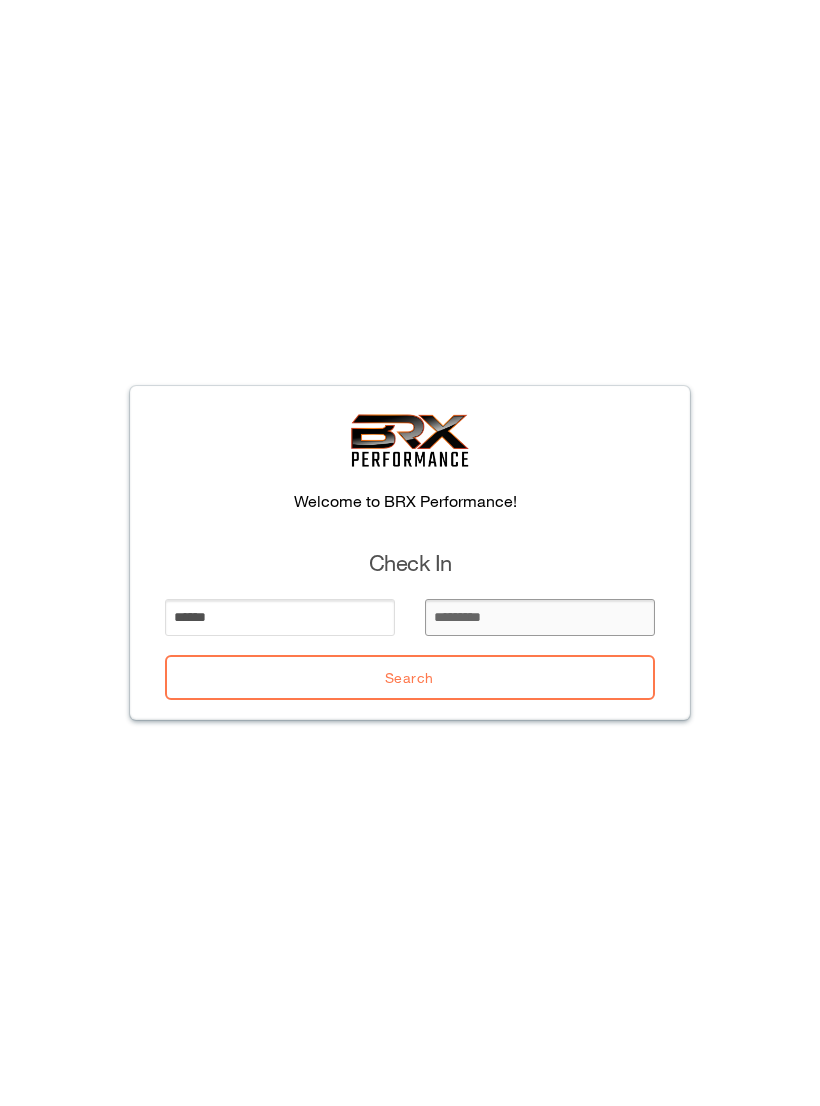 click at bounding box center [540, 617] 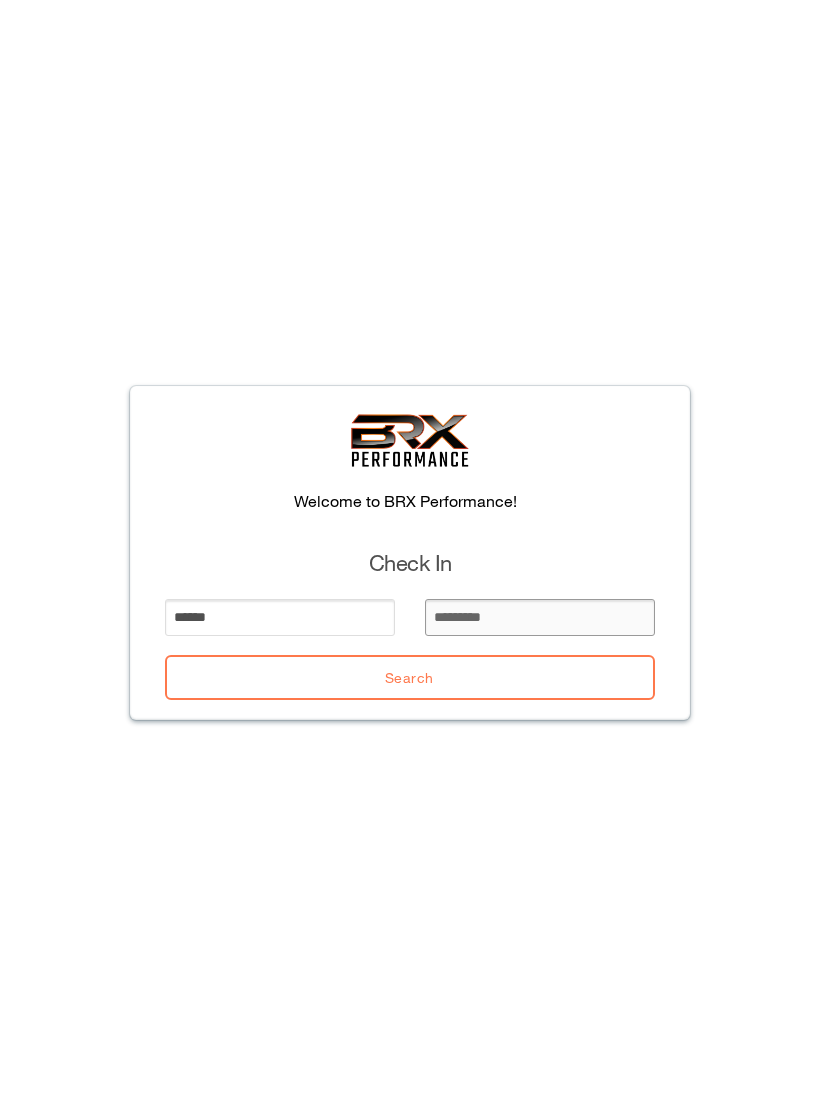 click at bounding box center [540, 617] 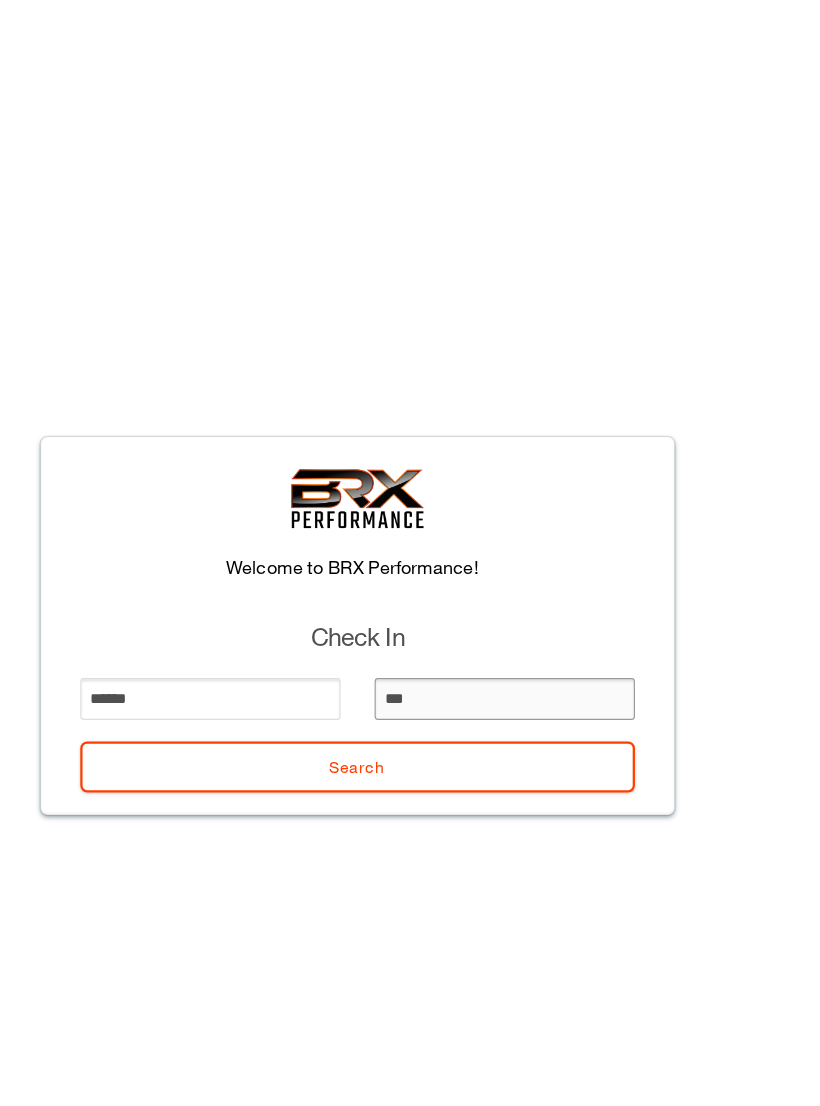 type on "****" 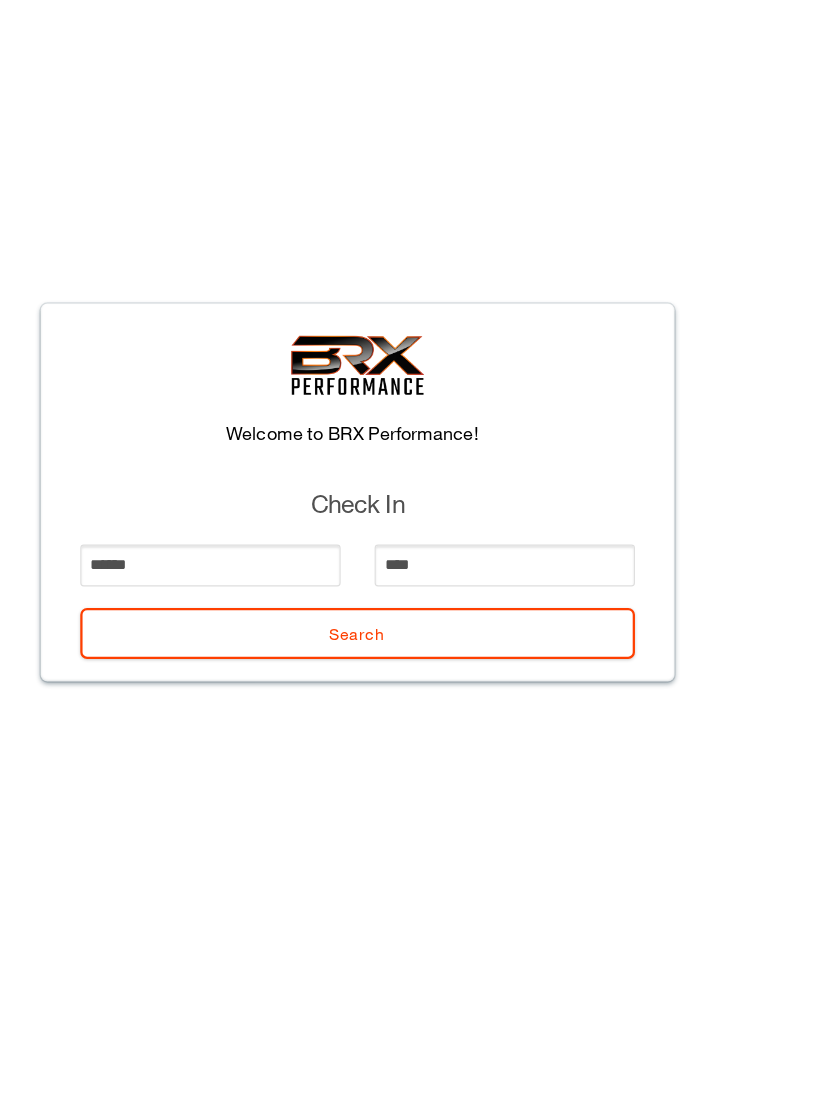 click on "Search" at bounding box center [410, 677] 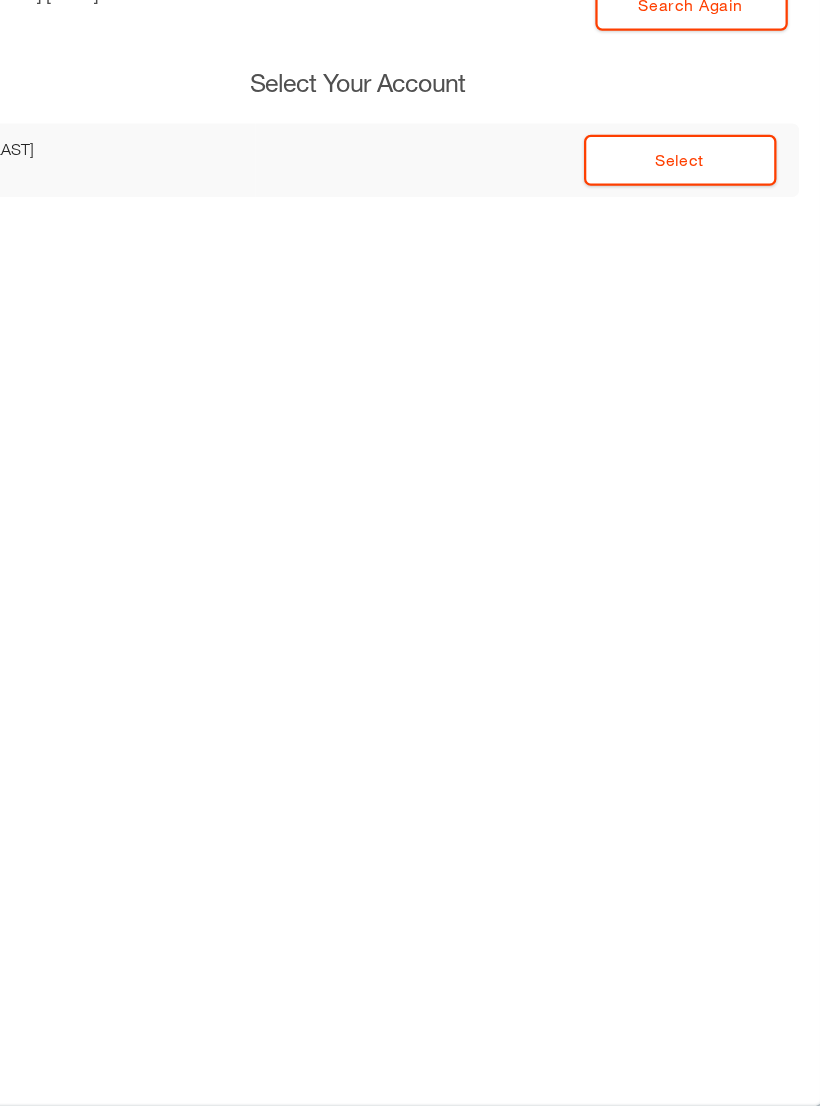 click on "Select" at bounding box center (695, 259) 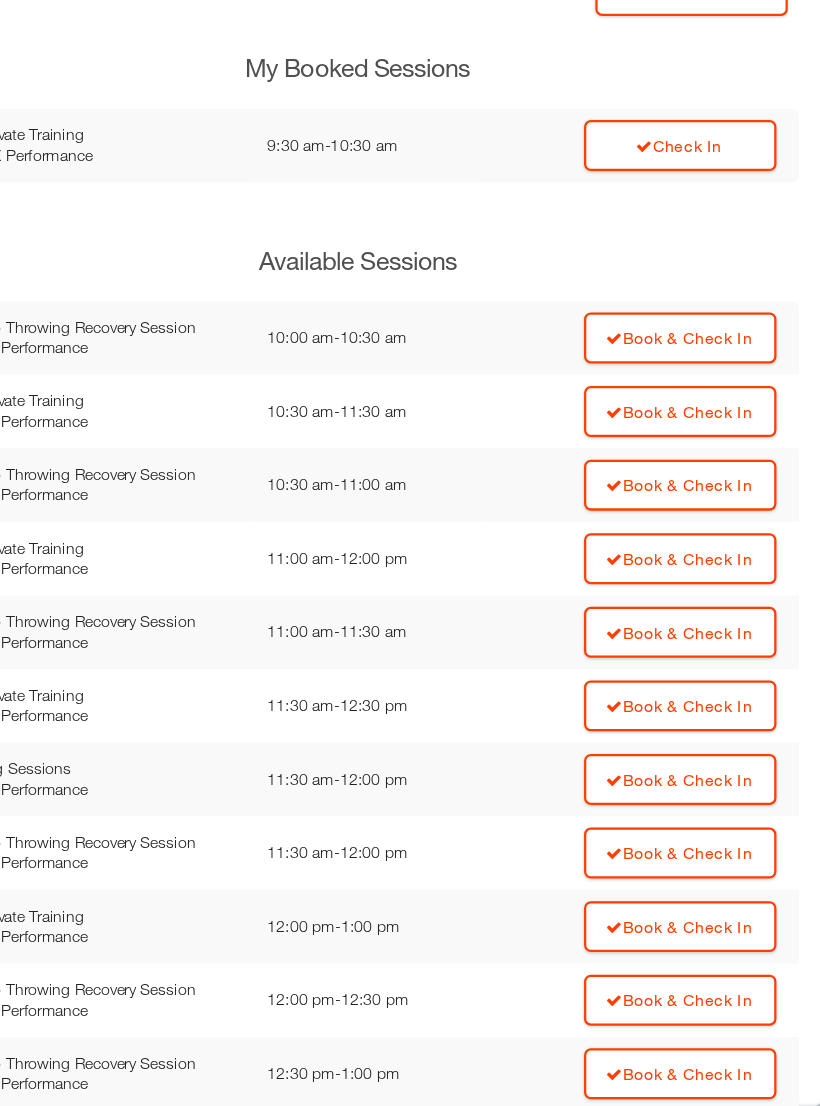 scroll, scrollTop: 15, scrollLeft: 0, axis: vertical 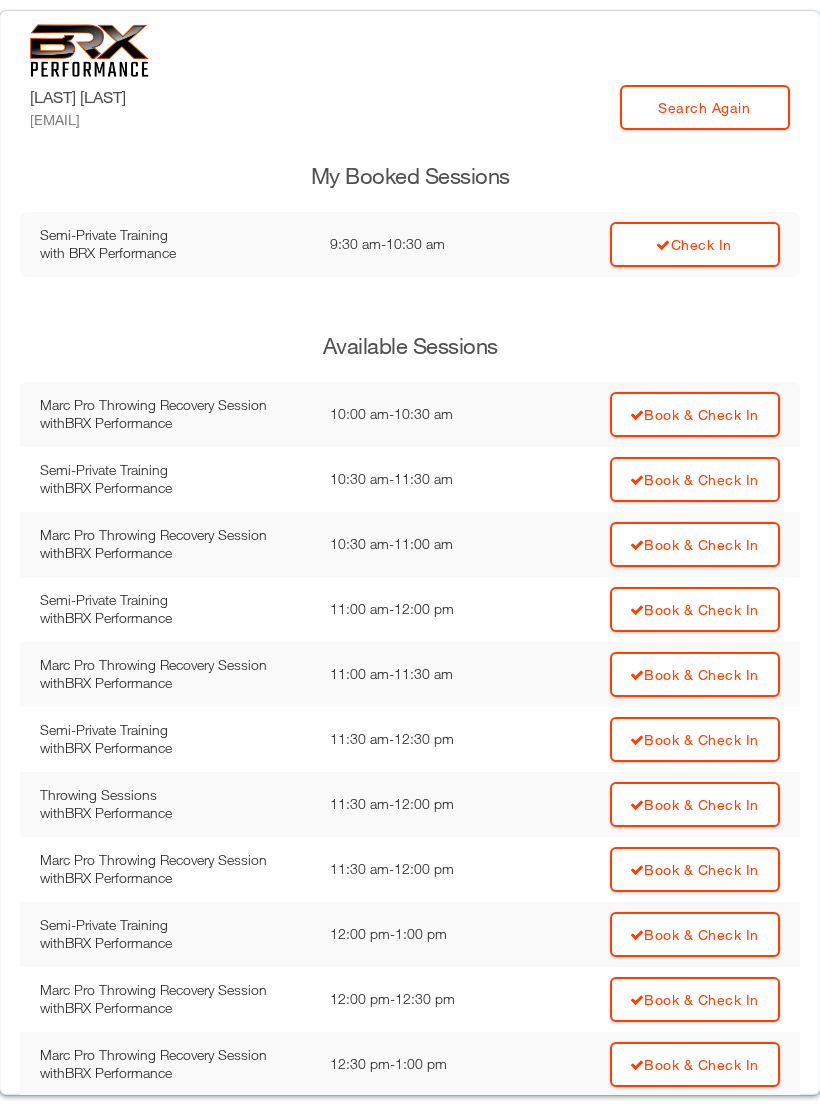 click on "Check In" at bounding box center [695, 244] 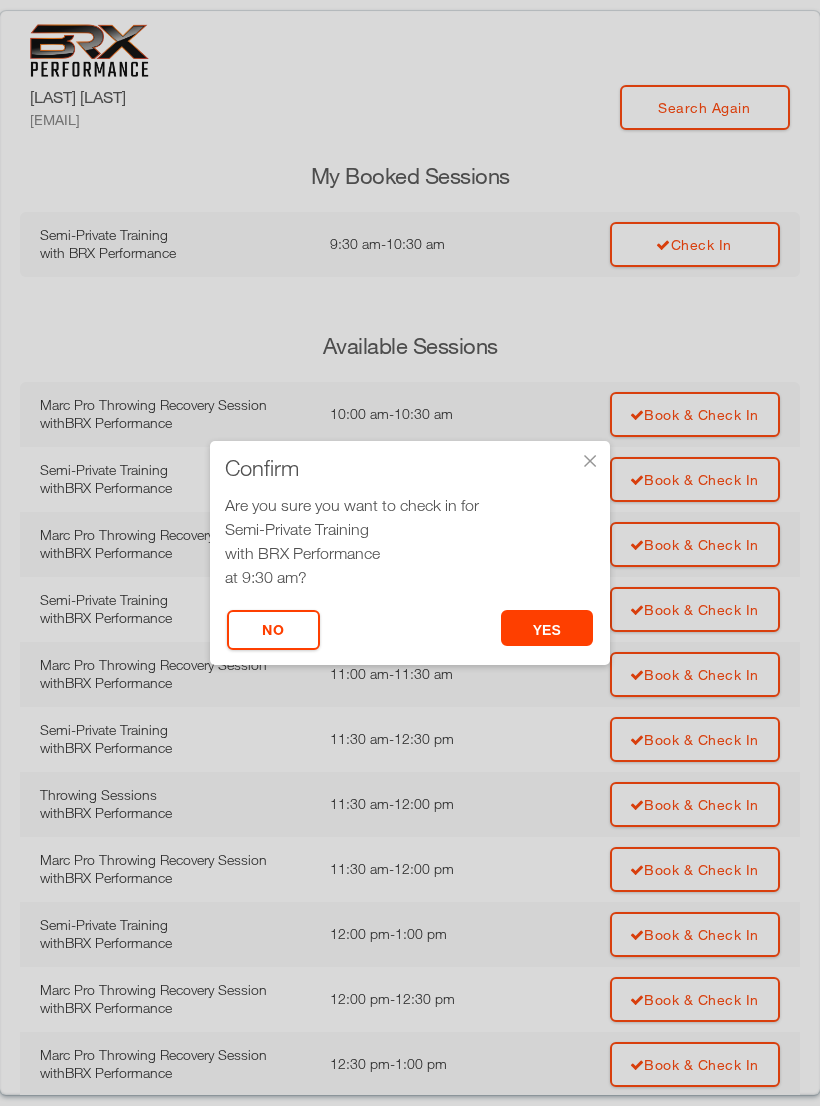click on "yes" at bounding box center [547, 628] 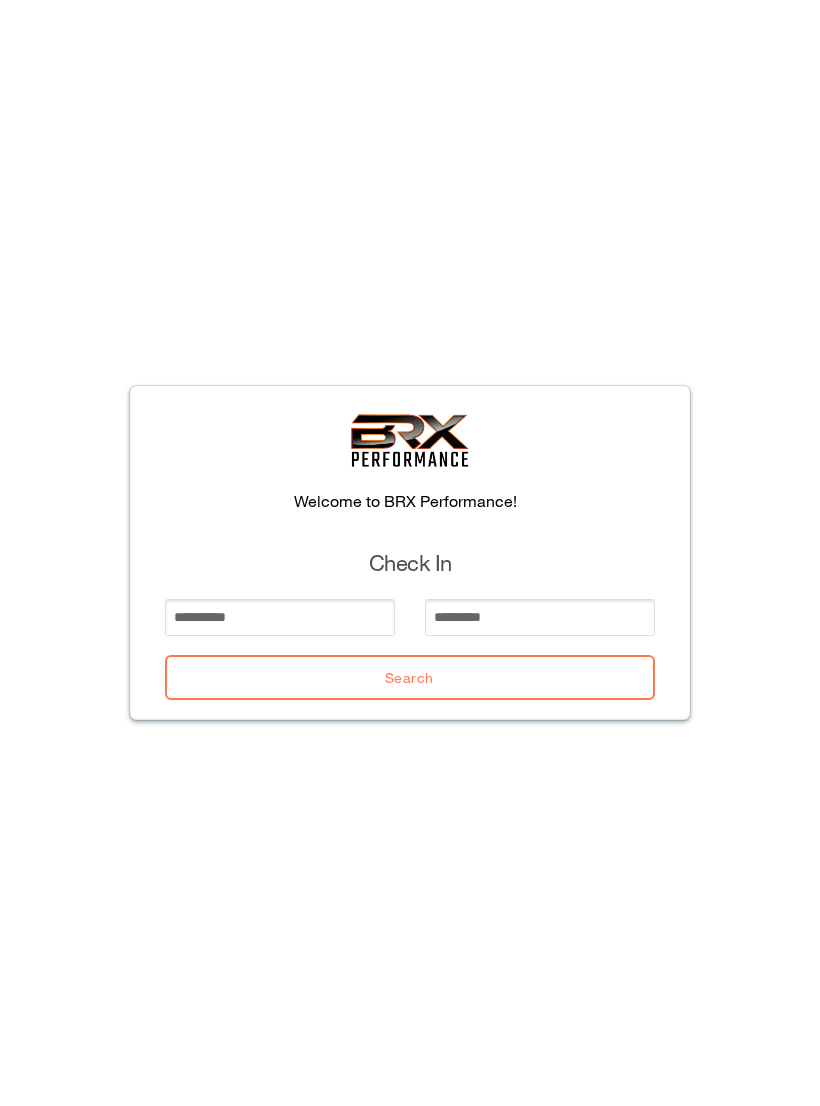 scroll, scrollTop: 0, scrollLeft: 0, axis: both 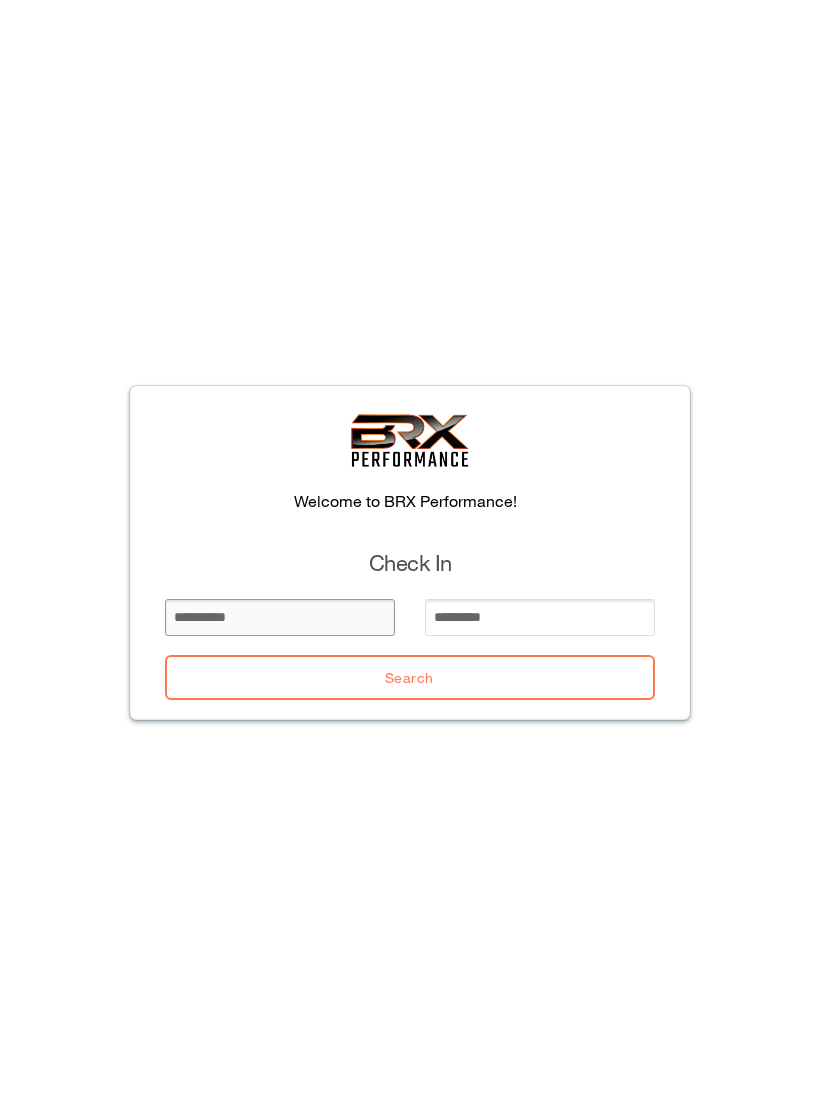 click at bounding box center [280, 617] 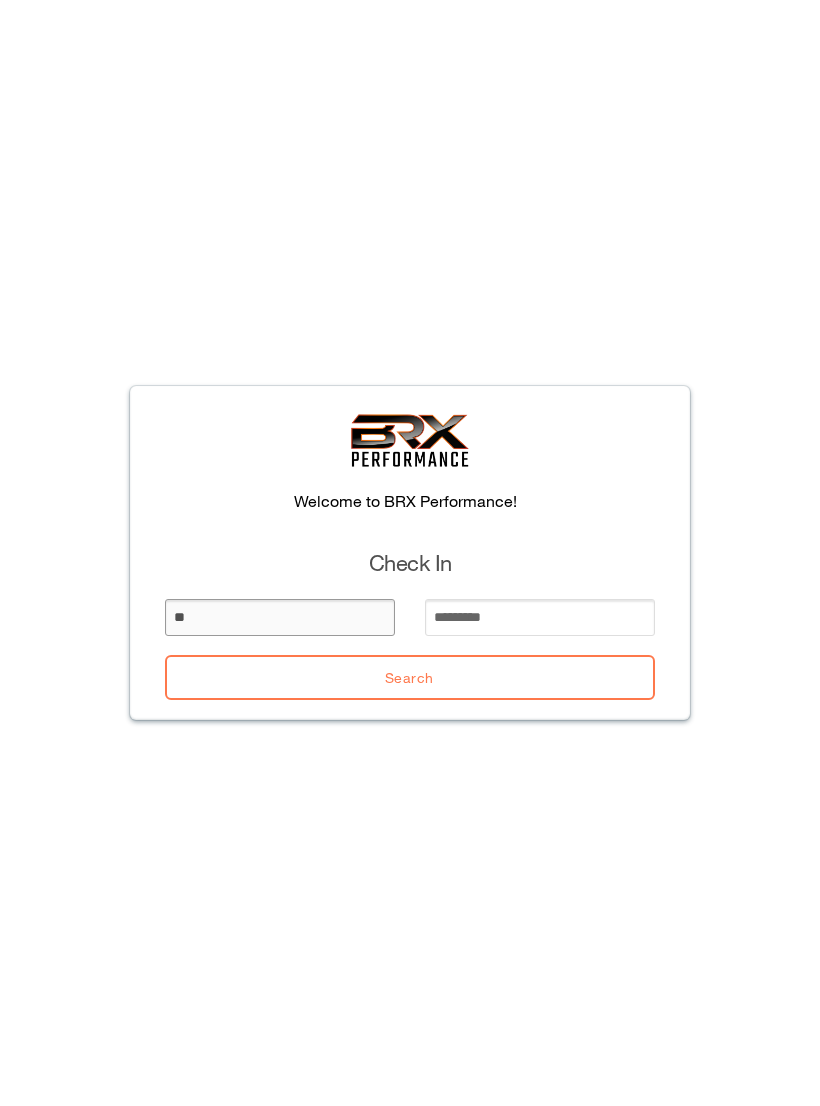 type on "*" 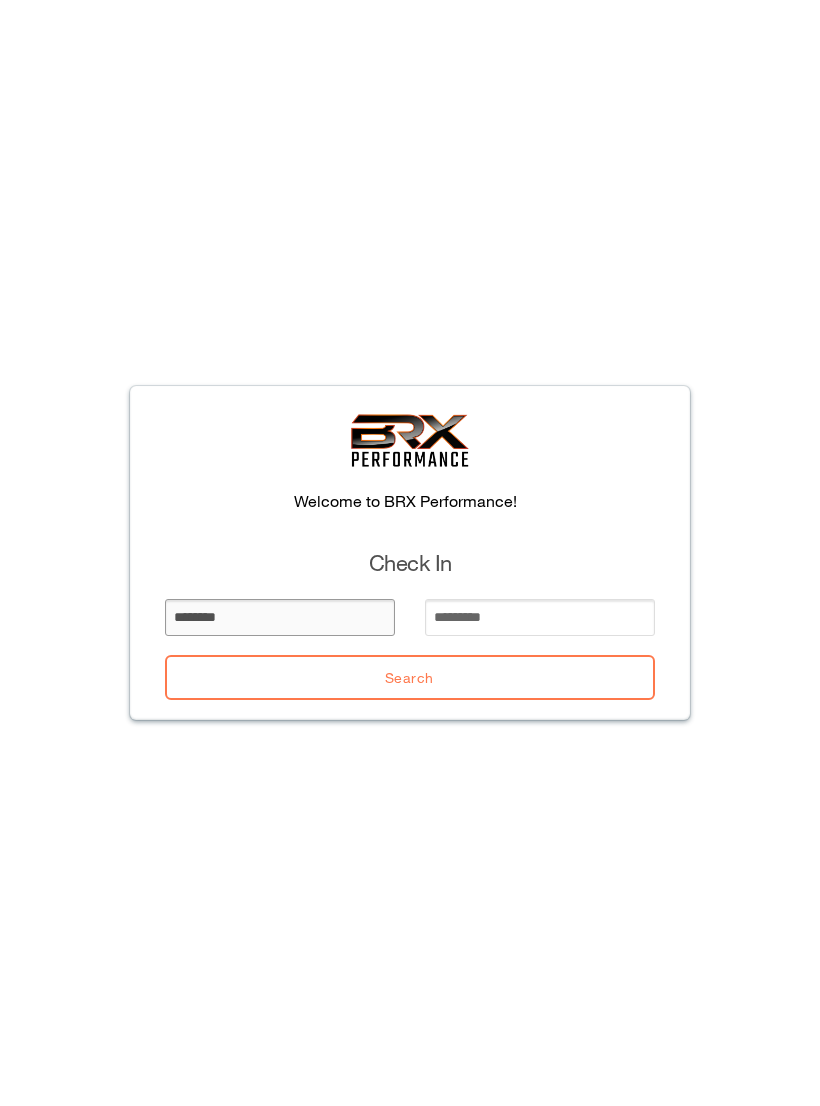 type on "********" 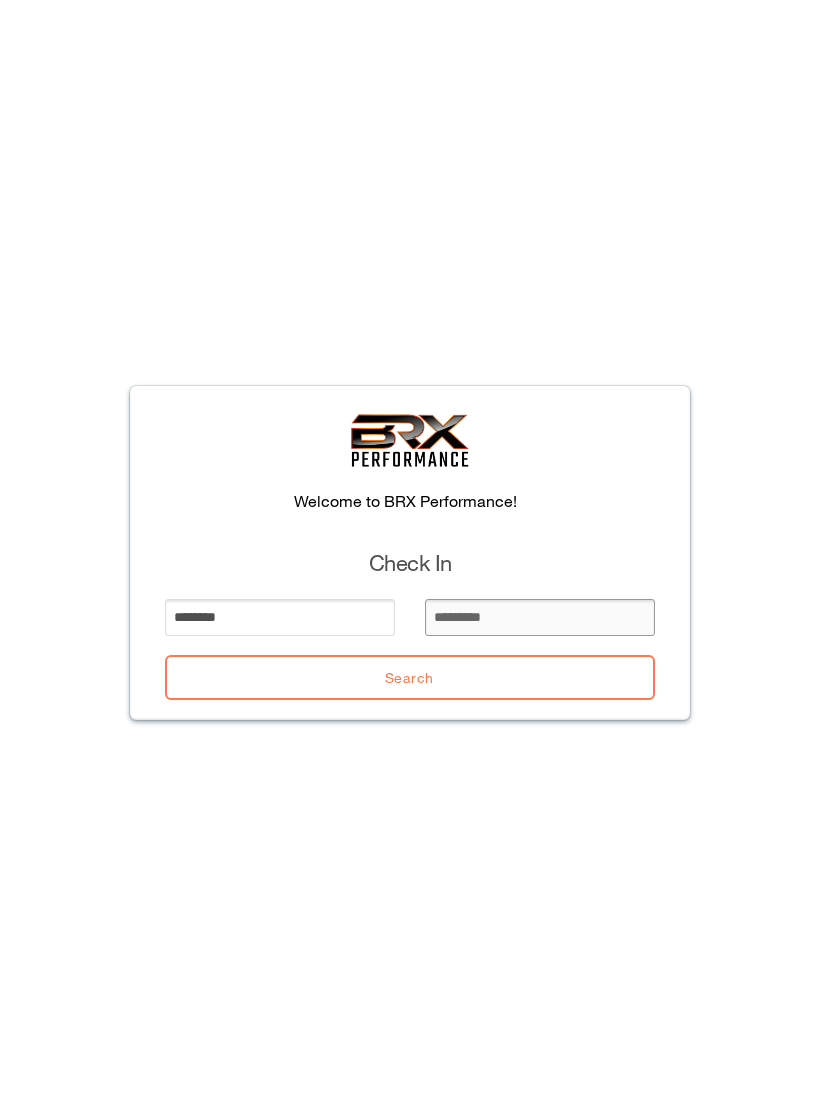 click at bounding box center (540, 617) 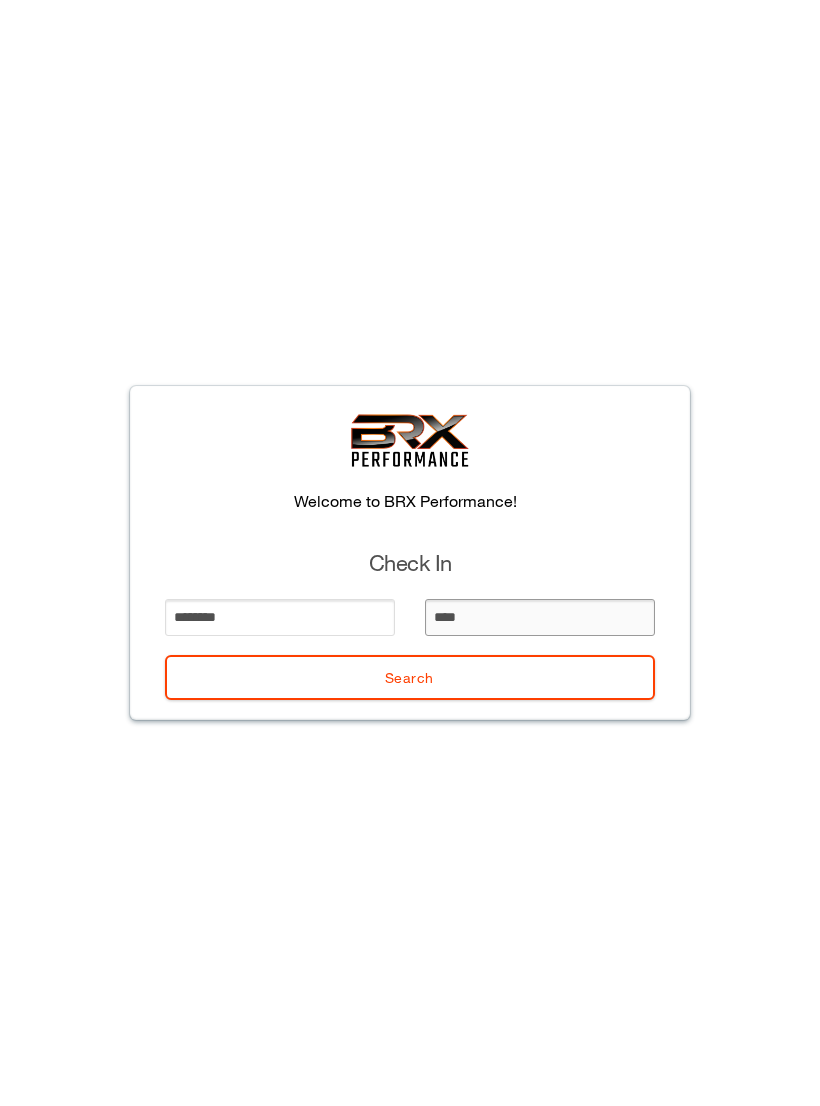 type on "*****" 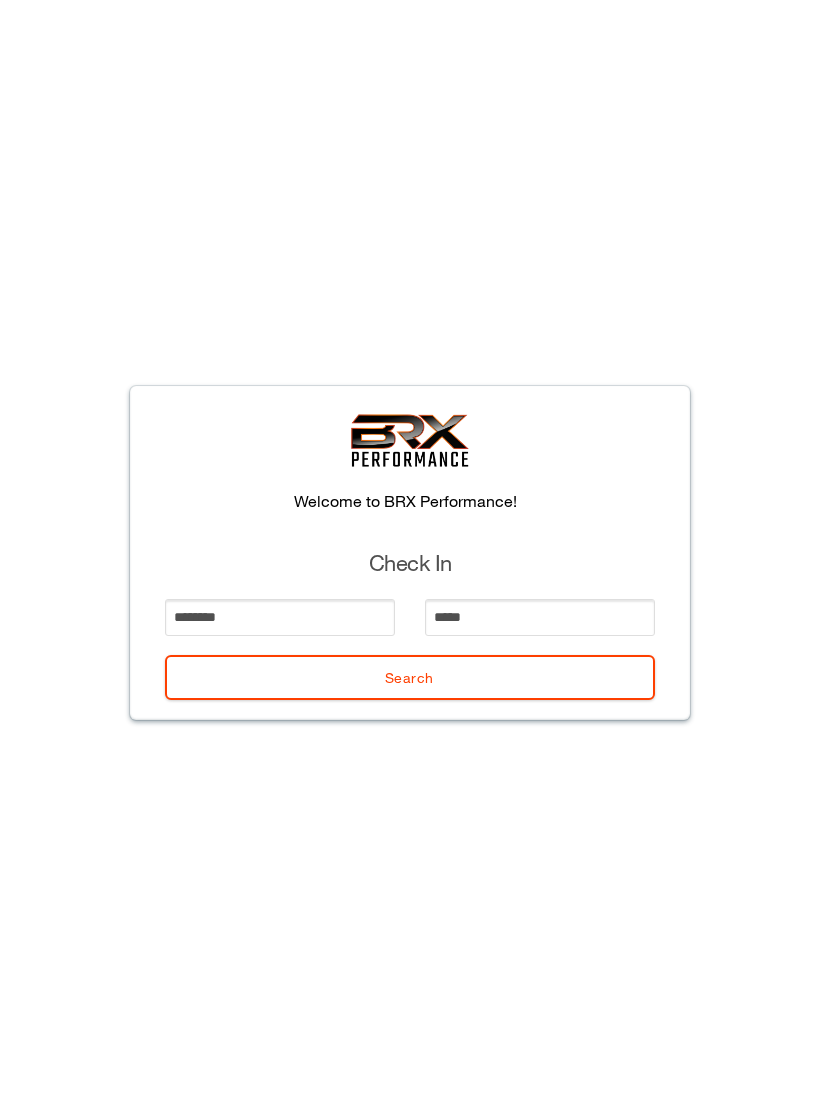 click on "Search" at bounding box center [410, 677] 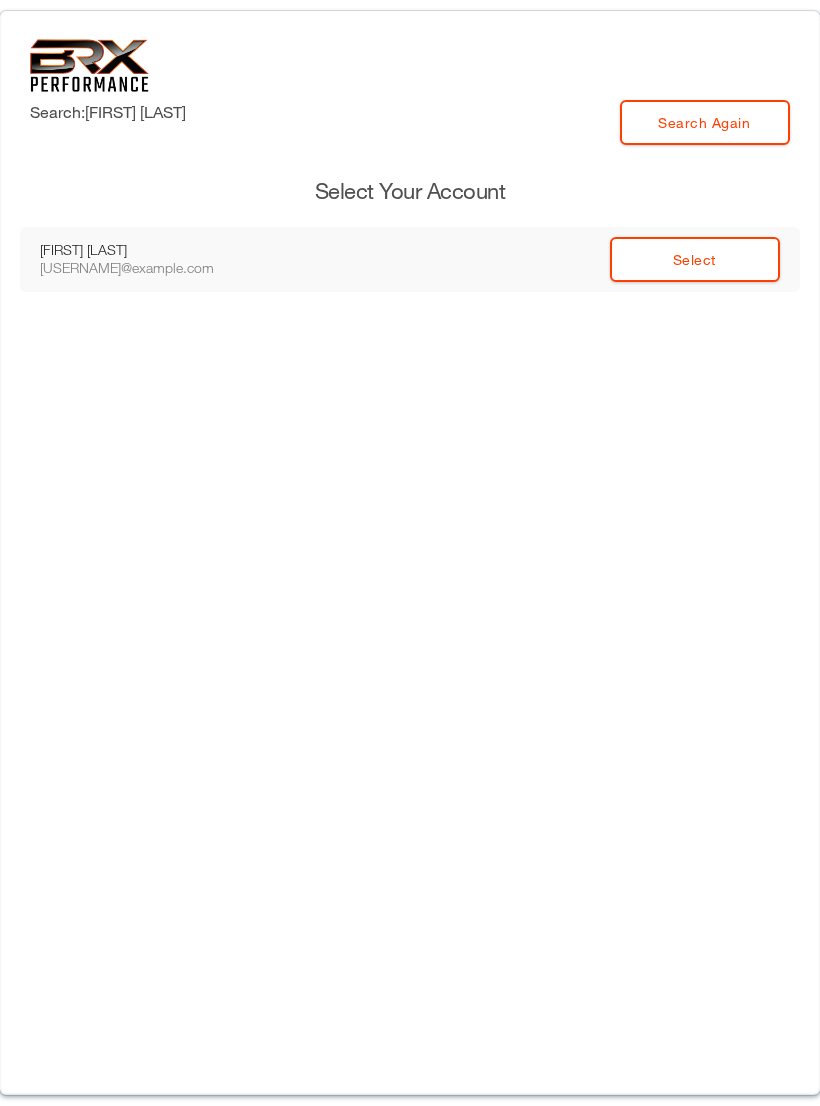 click on "Select" at bounding box center [695, 259] 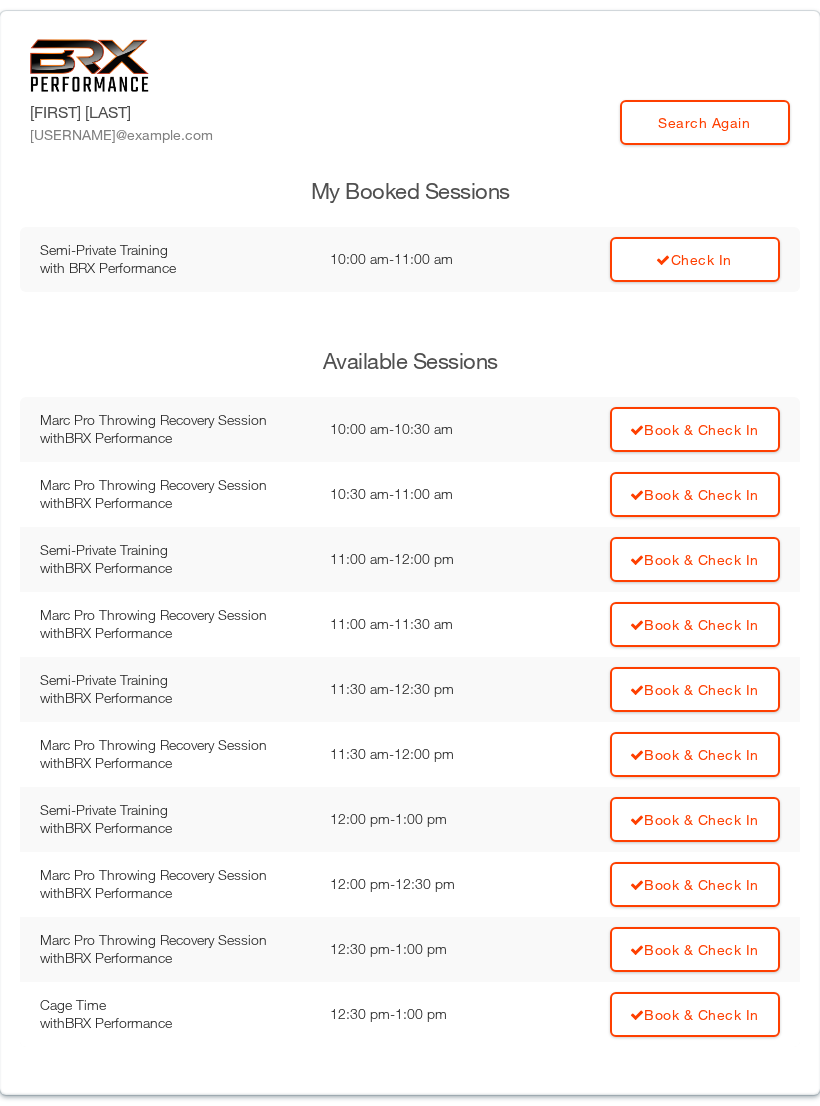 click on "Check In" at bounding box center (695, 259) 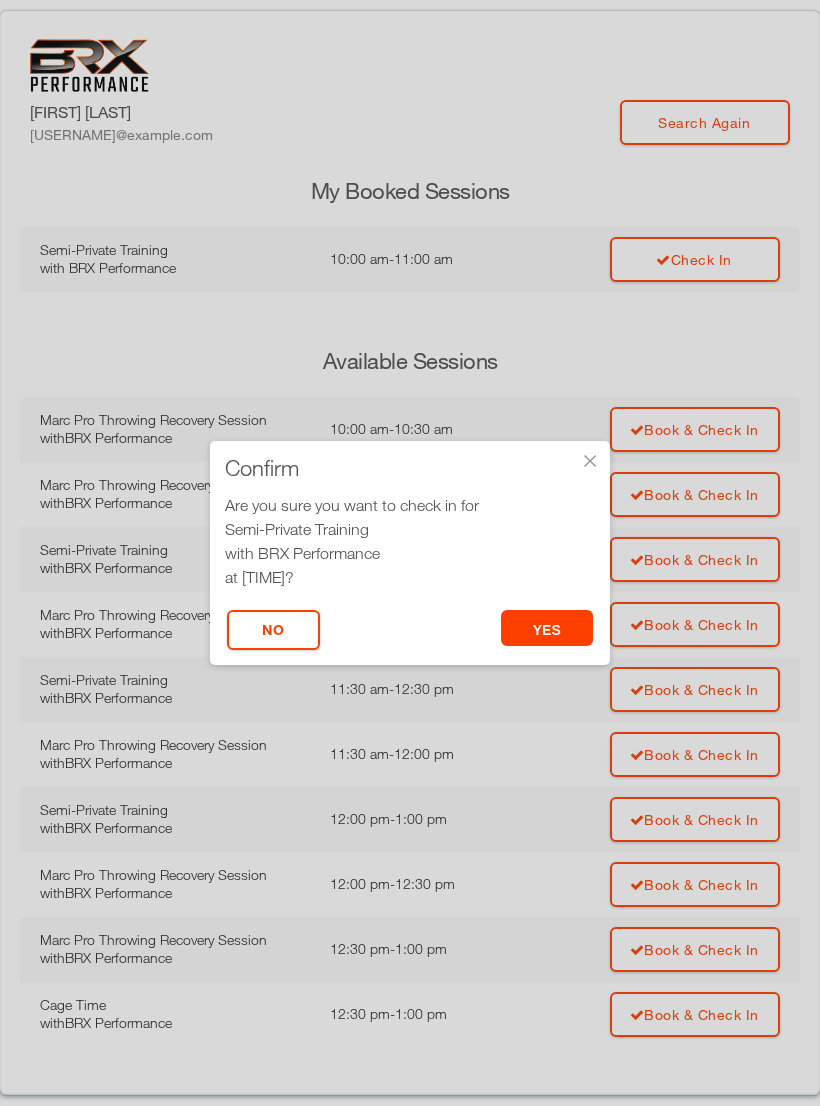 click on "yes" at bounding box center [547, 628] 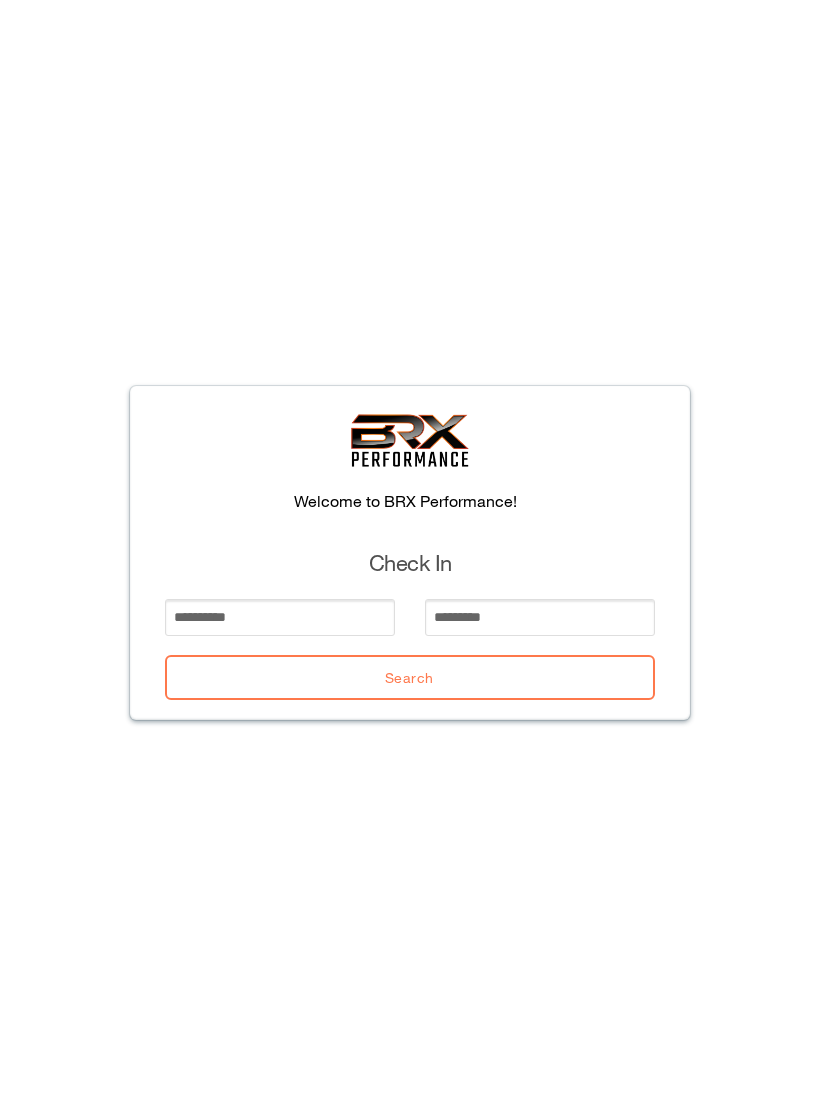 scroll, scrollTop: 0, scrollLeft: 0, axis: both 